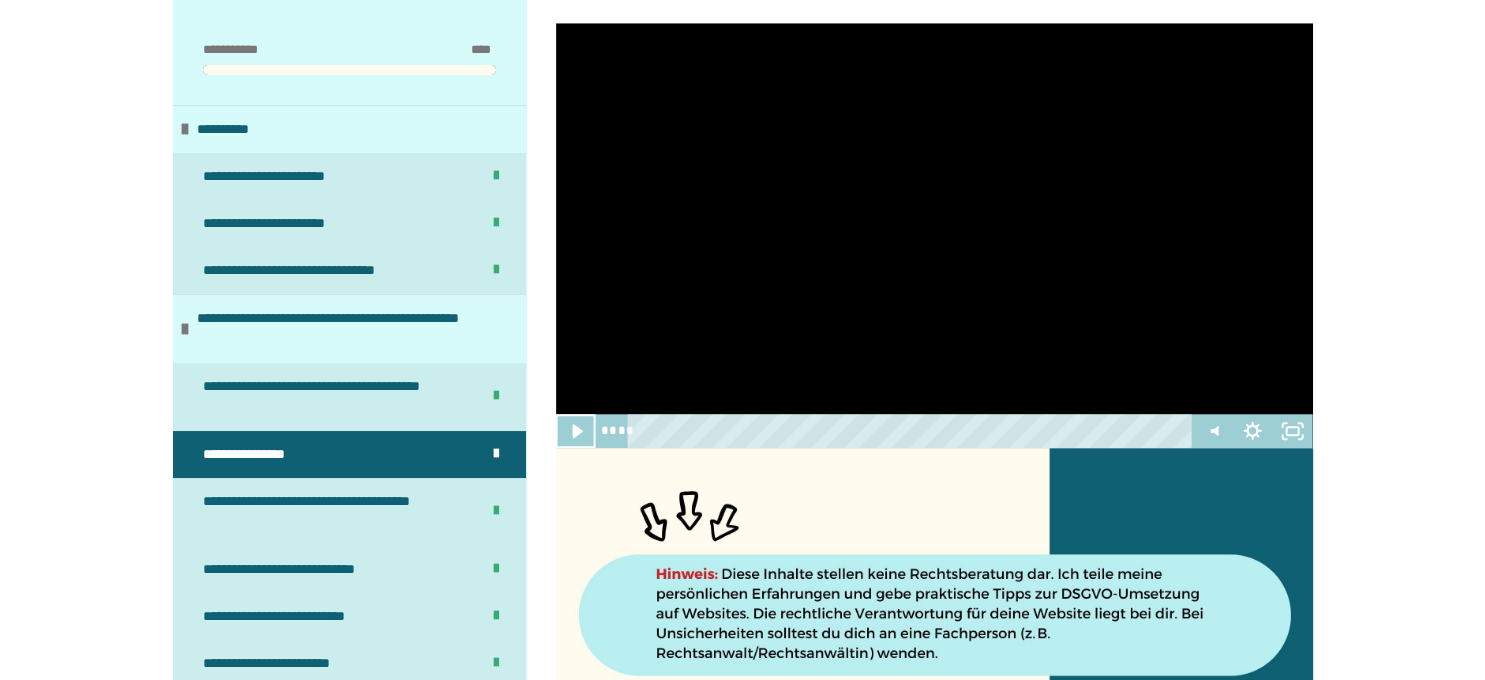 scroll, scrollTop: 1662, scrollLeft: 0, axis: vertical 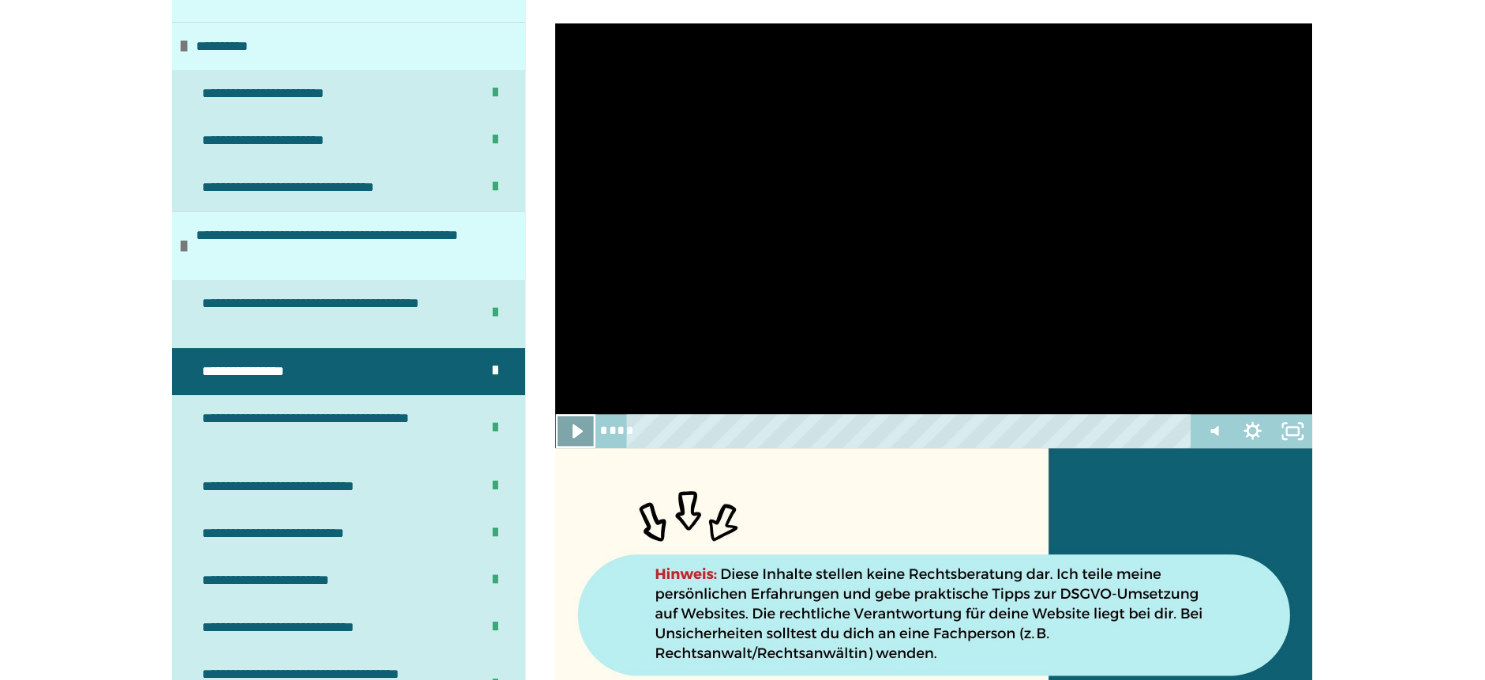 click 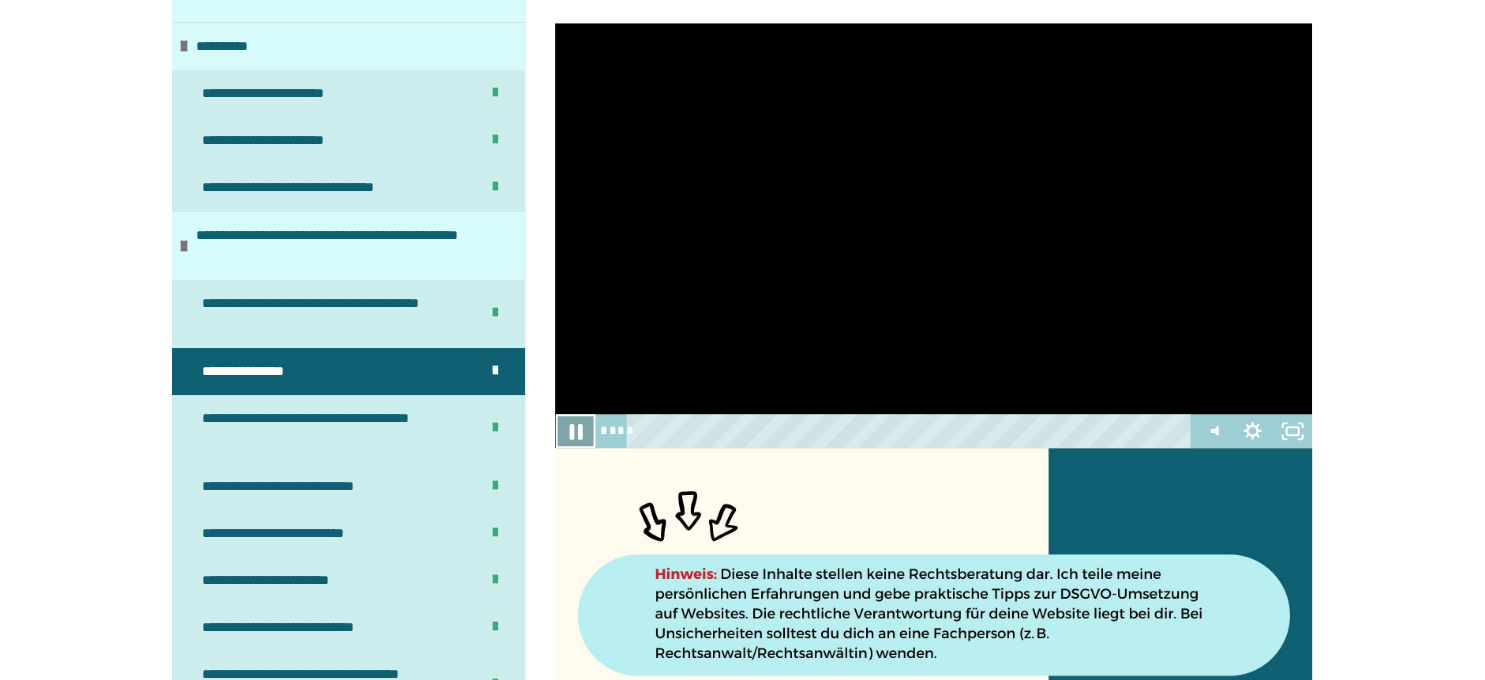 click 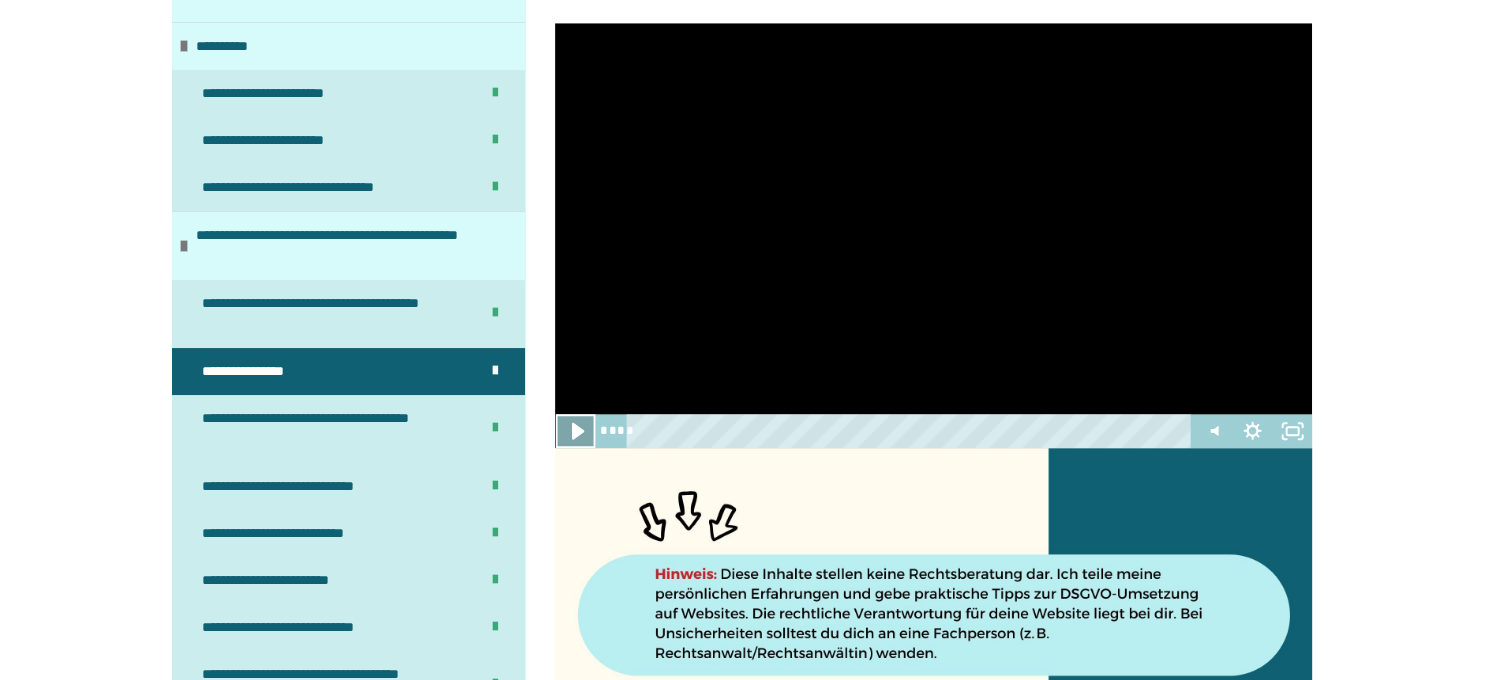 click 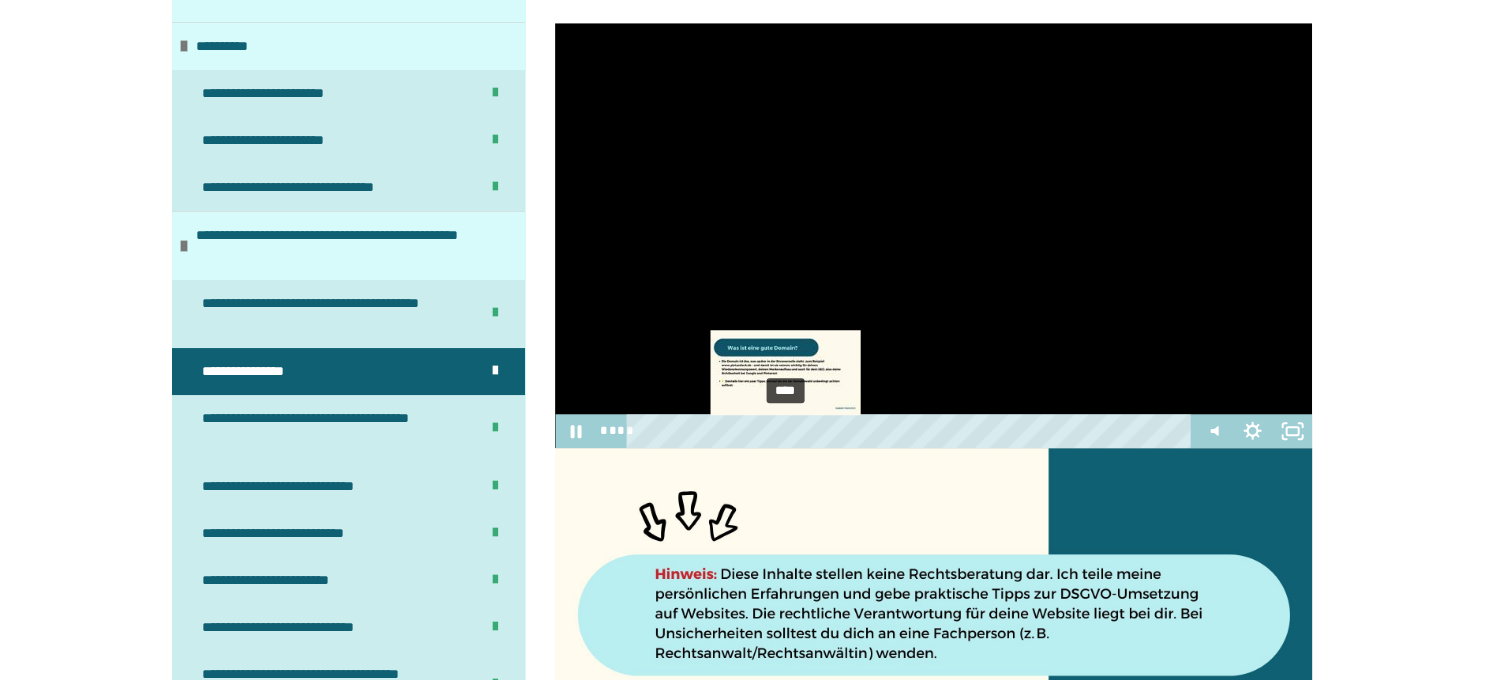 click on "****" at bounding box center [912, 432] 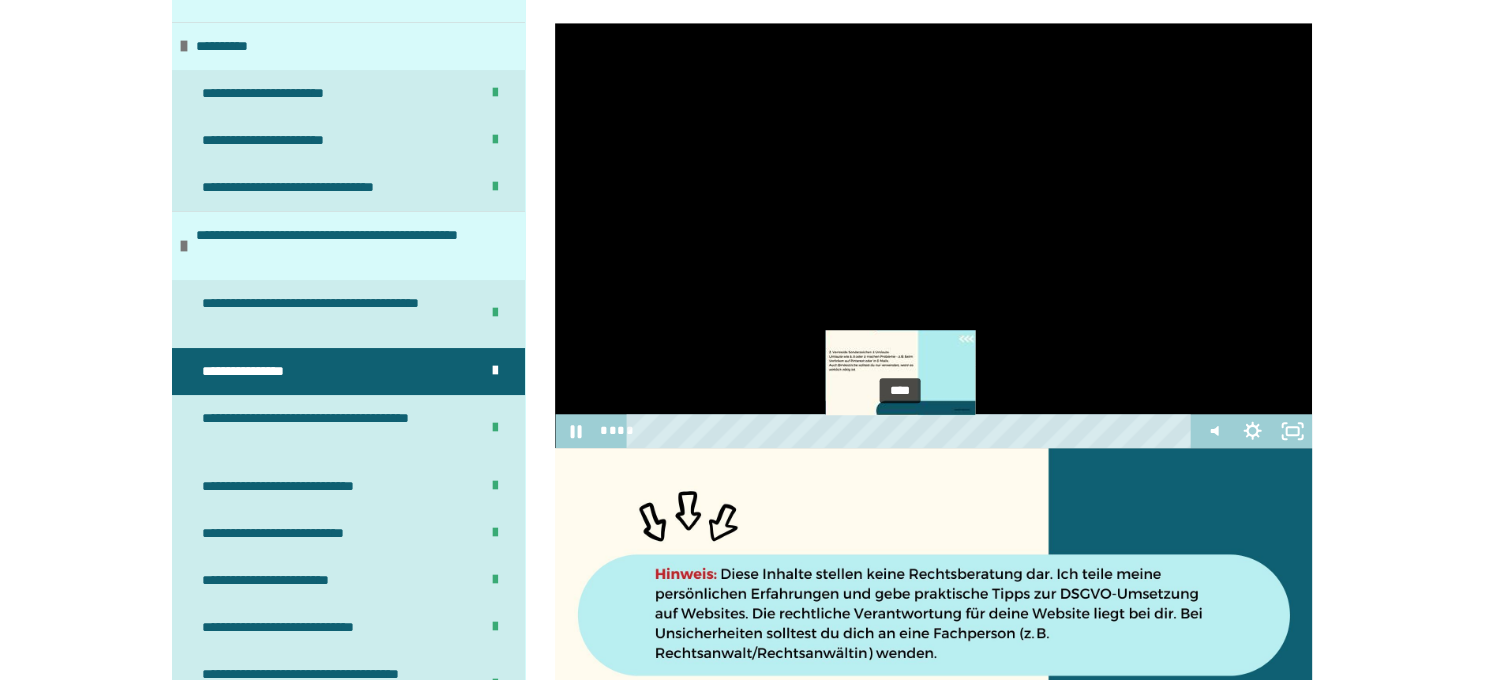 click on "****" at bounding box center (912, 432) 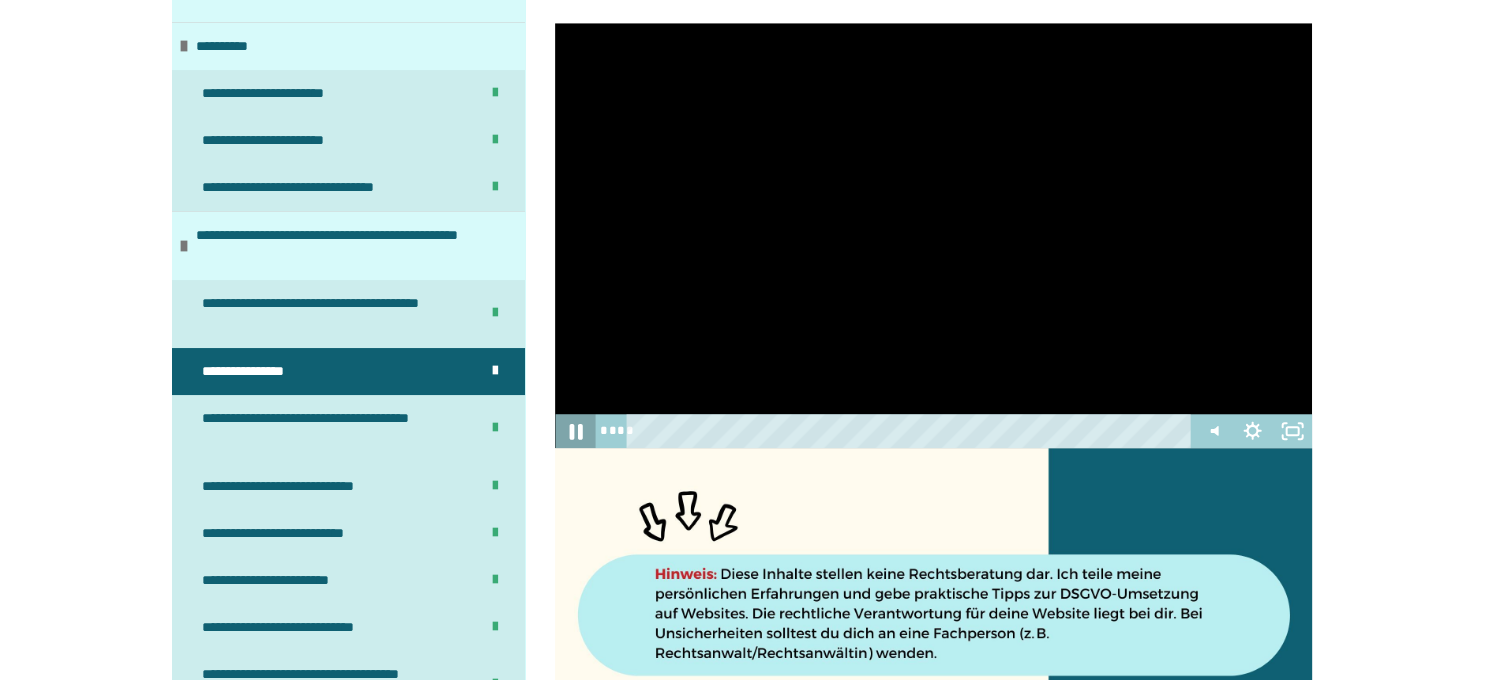 click 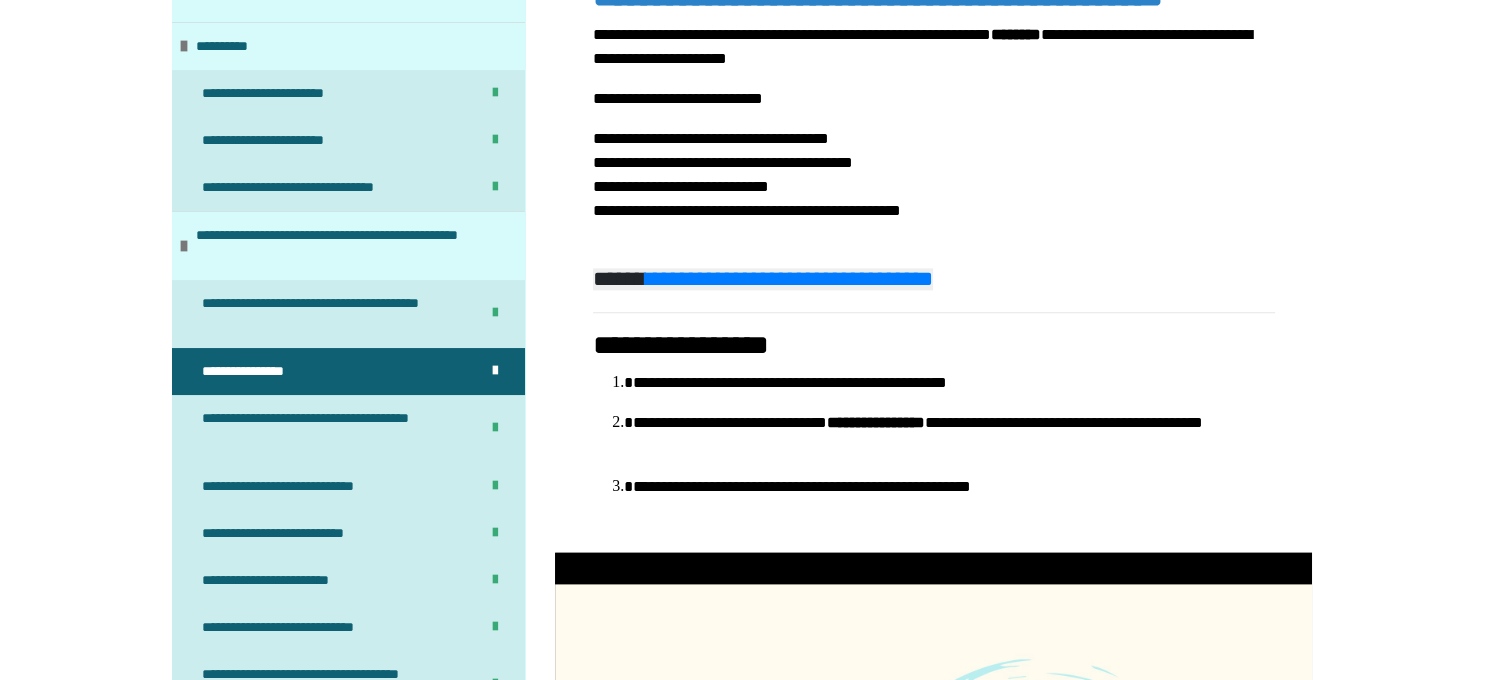 scroll, scrollTop: 2454, scrollLeft: 0, axis: vertical 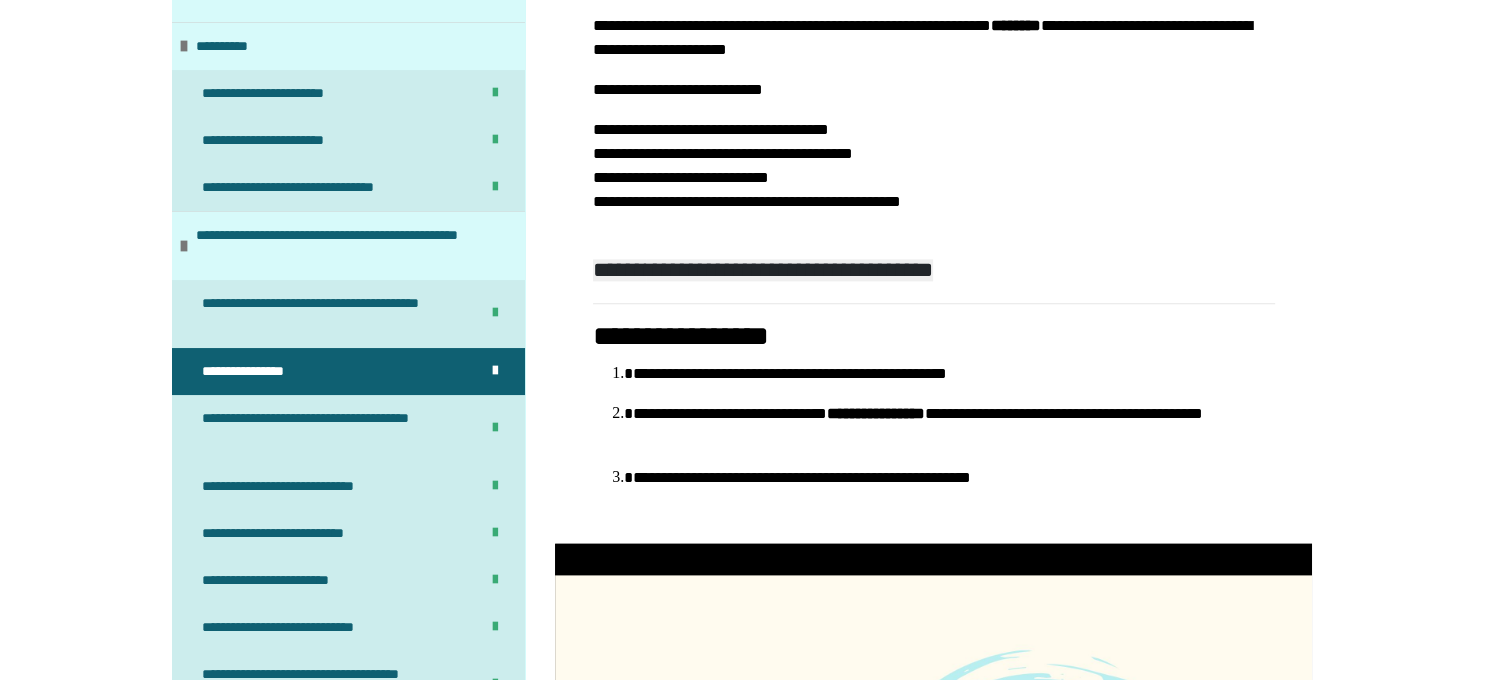 click on "**********" at bounding box center (789, 270) 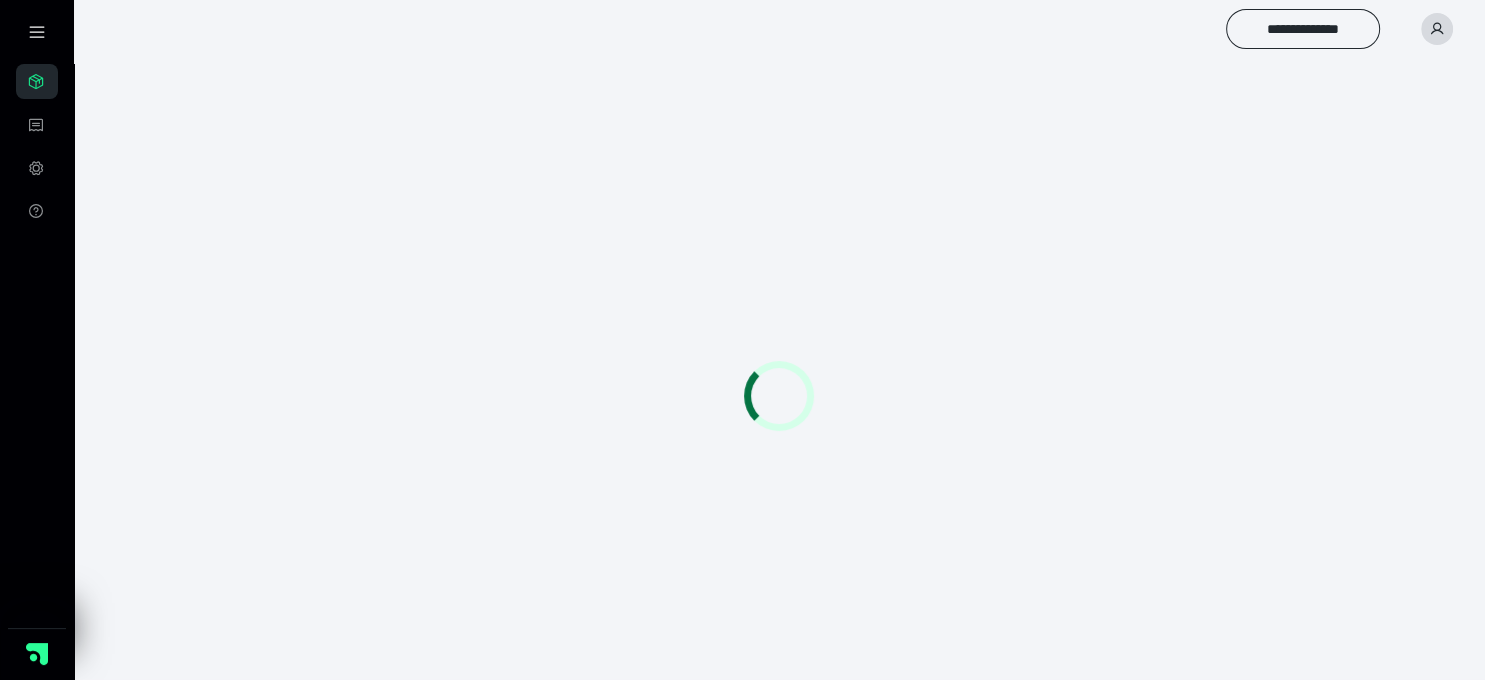 scroll, scrollTop: 0, scrollLeft: 0, axis: both 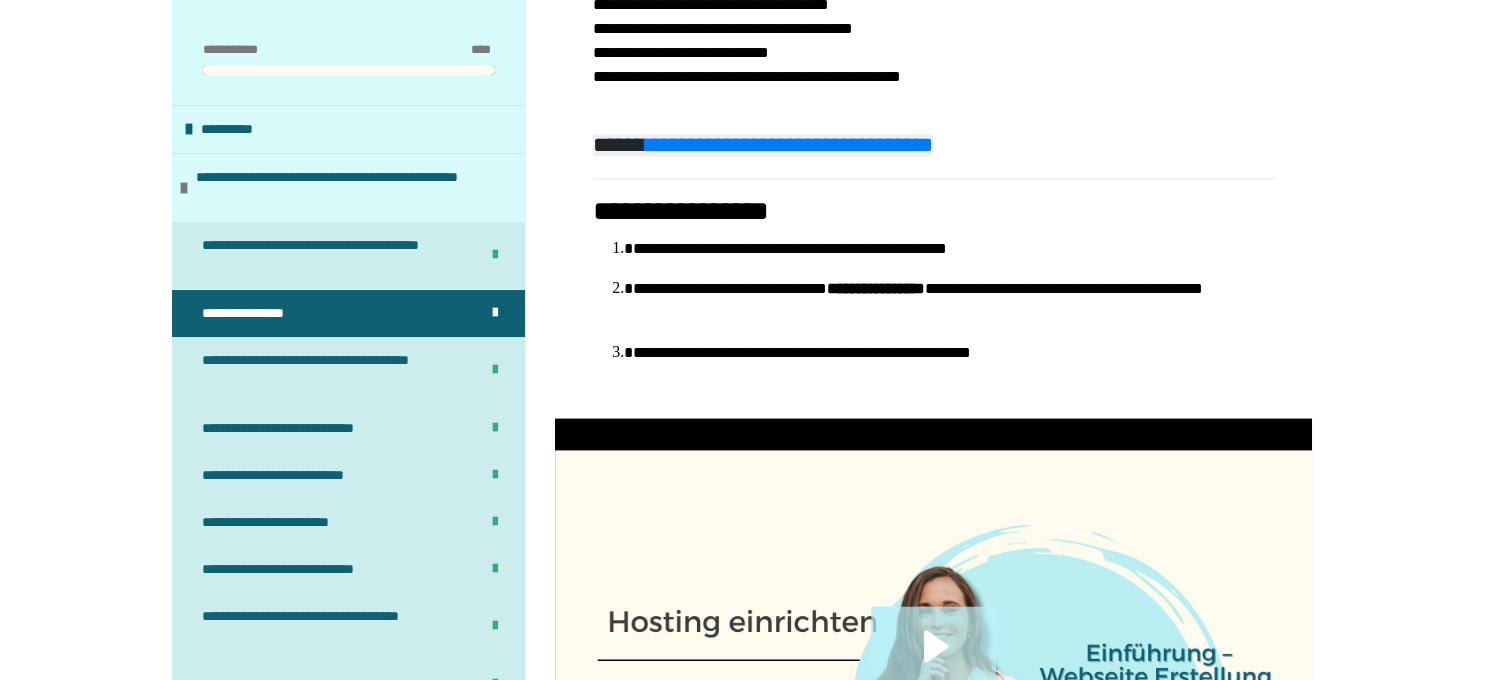 click on "**********" at bounding box center (933, 104) 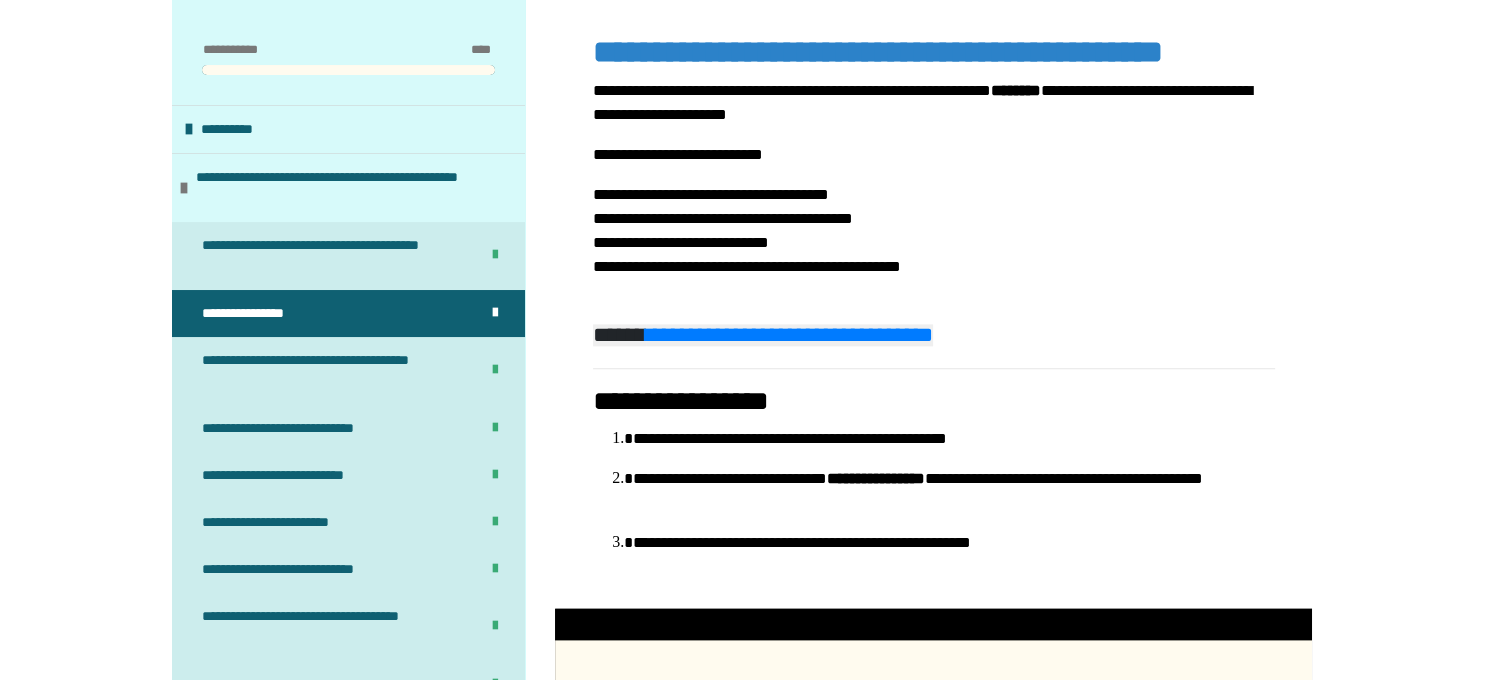 scroll, scrollTop: 2368, scrollLeft: 0, axis: vertical 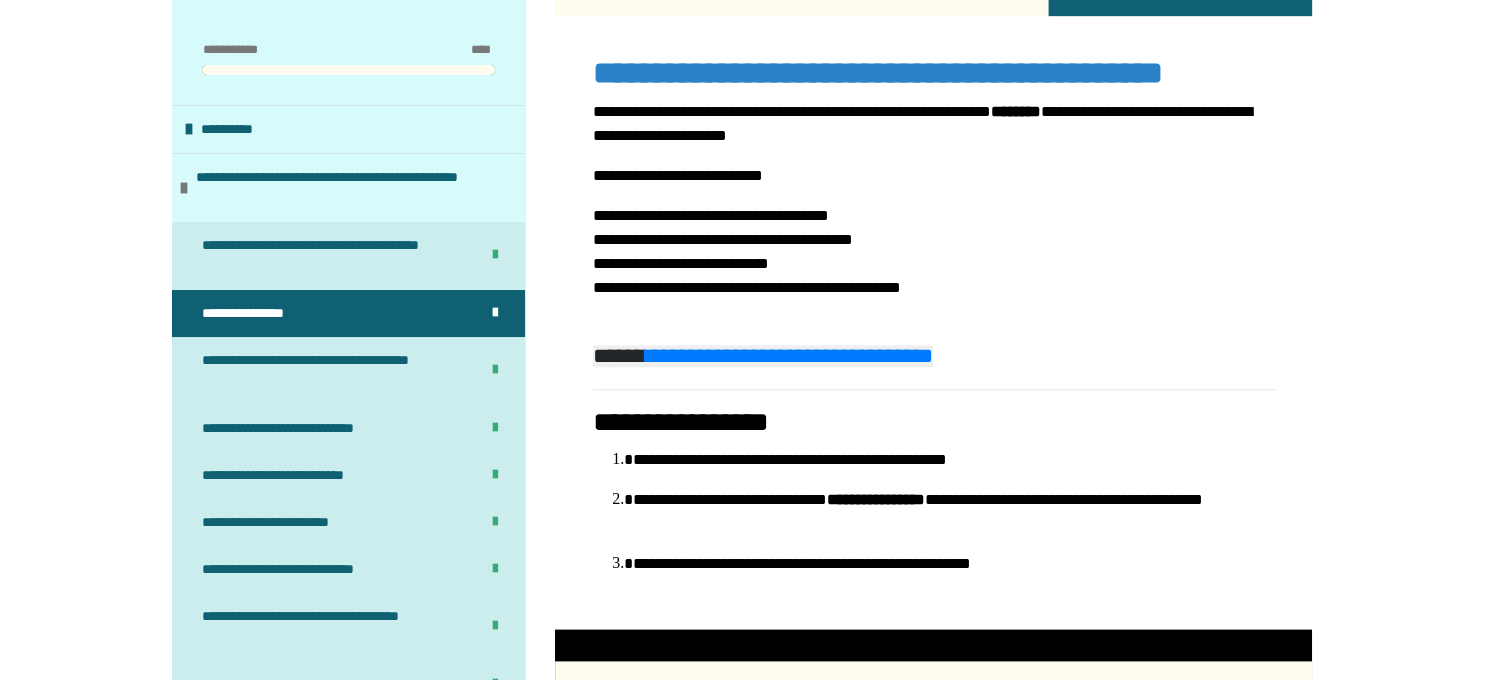 click on "**********" at bounding box center (933, 315) 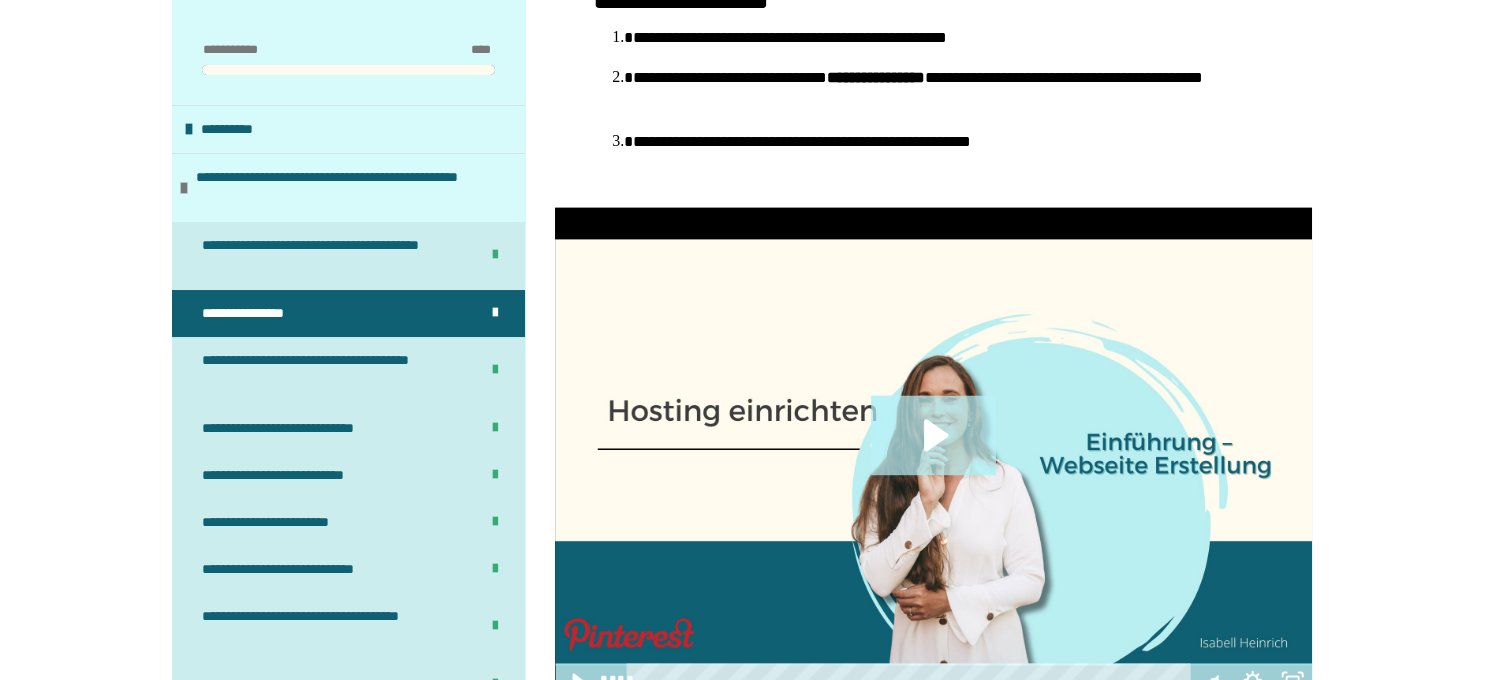 scroll, scrollTop: 2843, scrollLeft: 0, axis: vertical 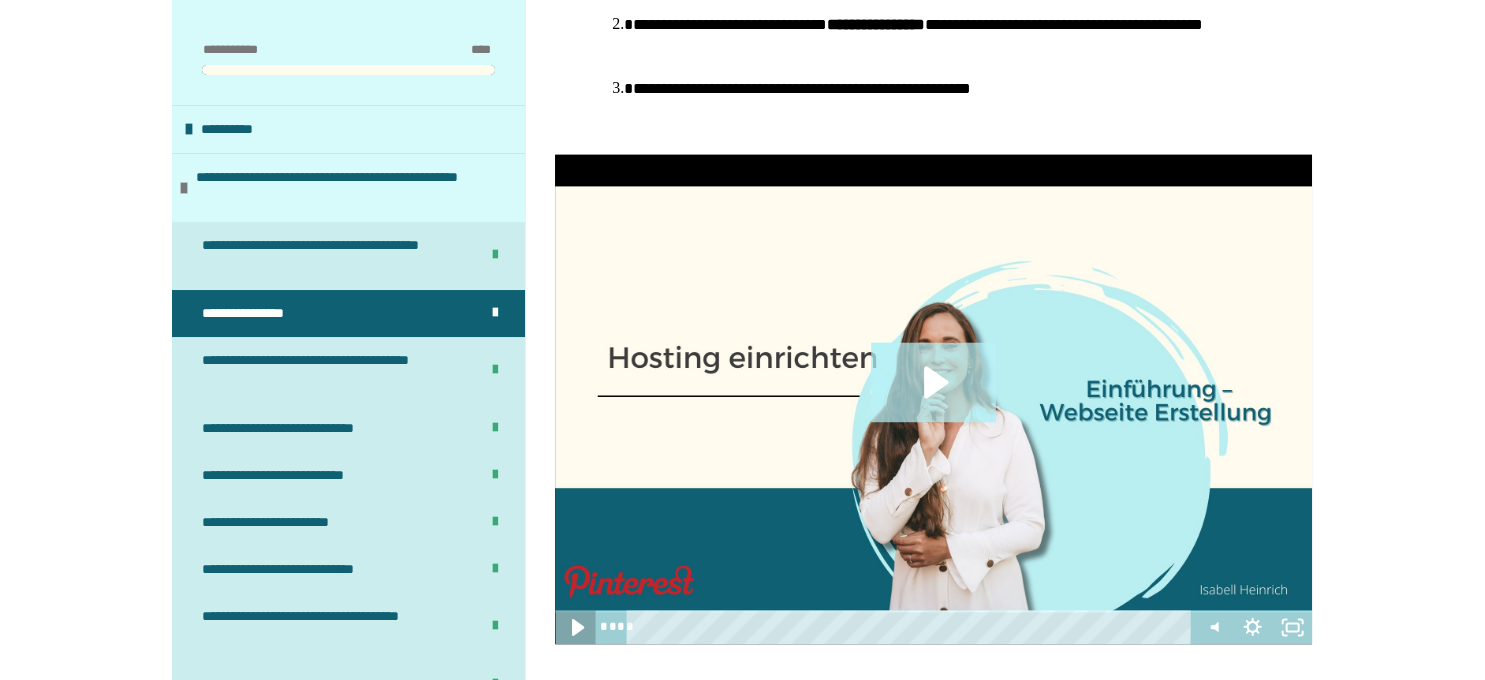 click 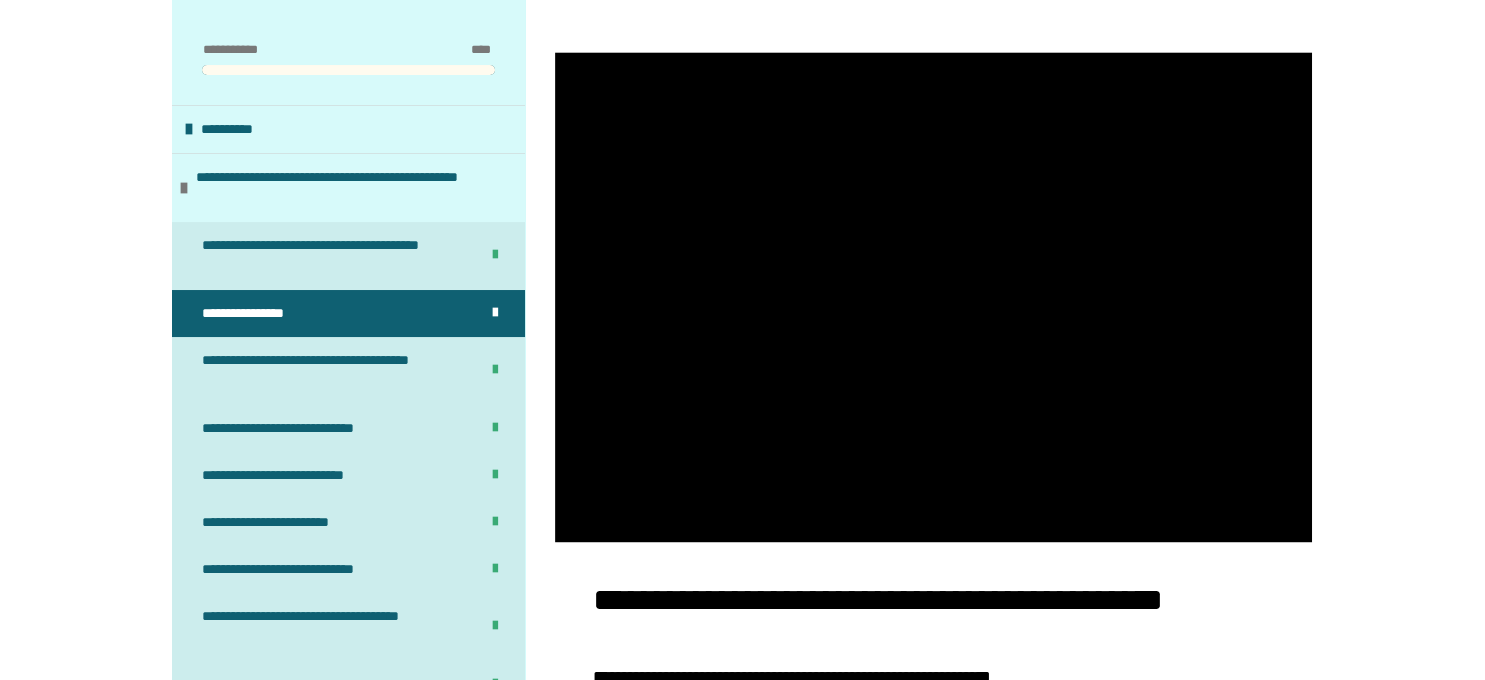scroll, scrollTop: 2954, scrollLeft: 0, axis: vertical 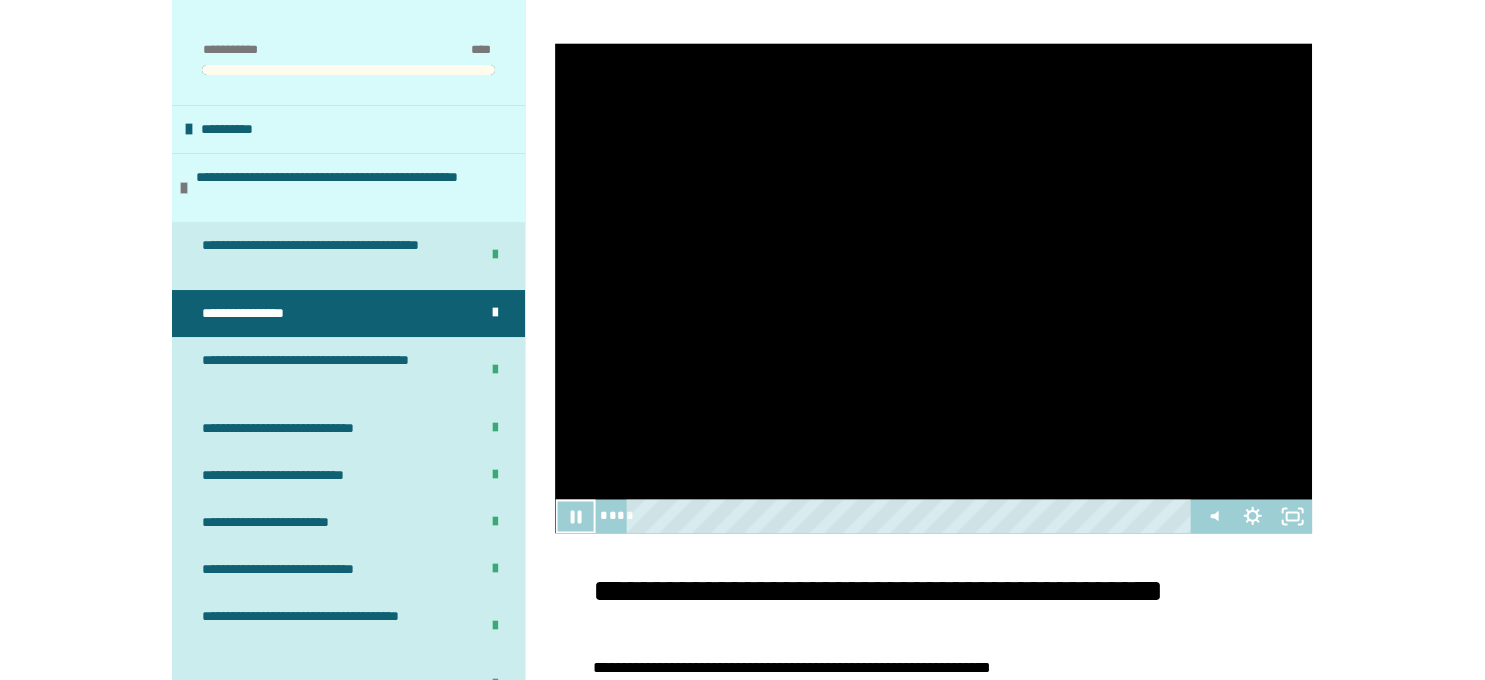 type 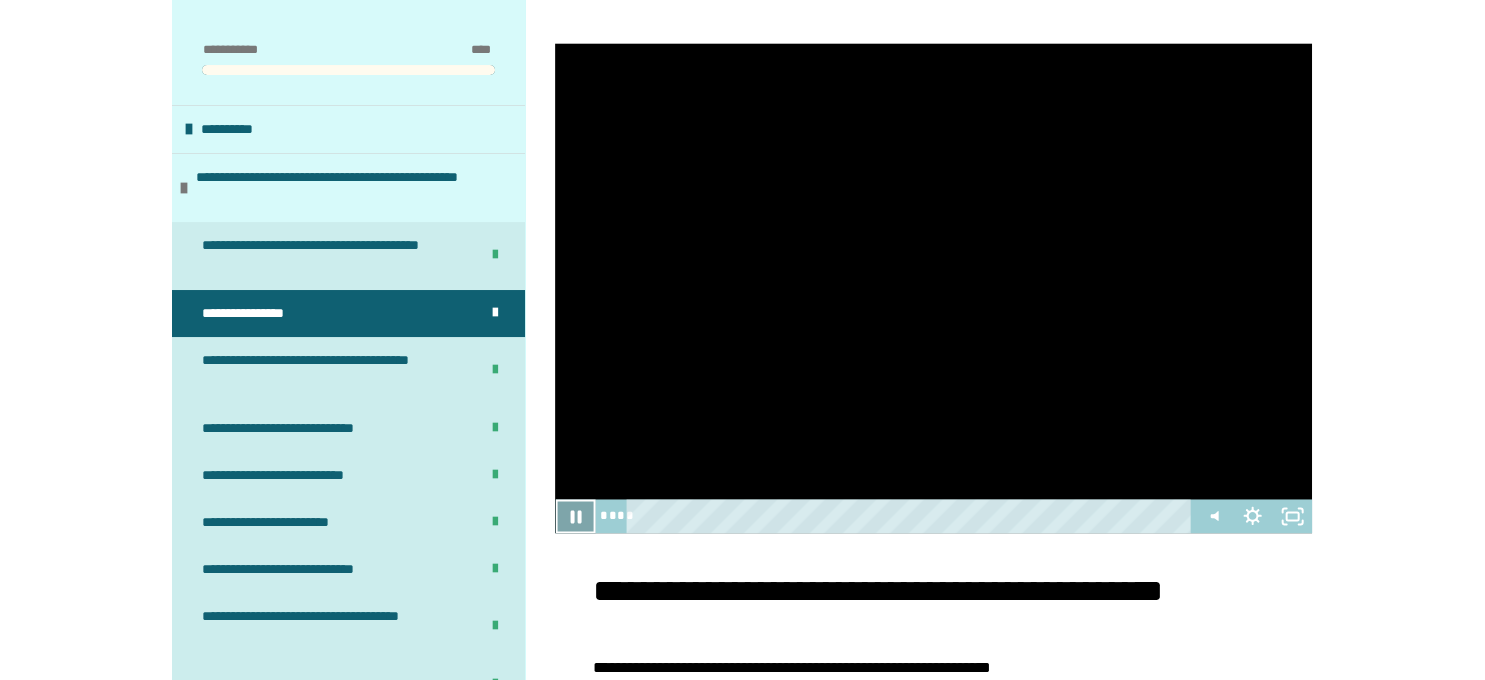 click 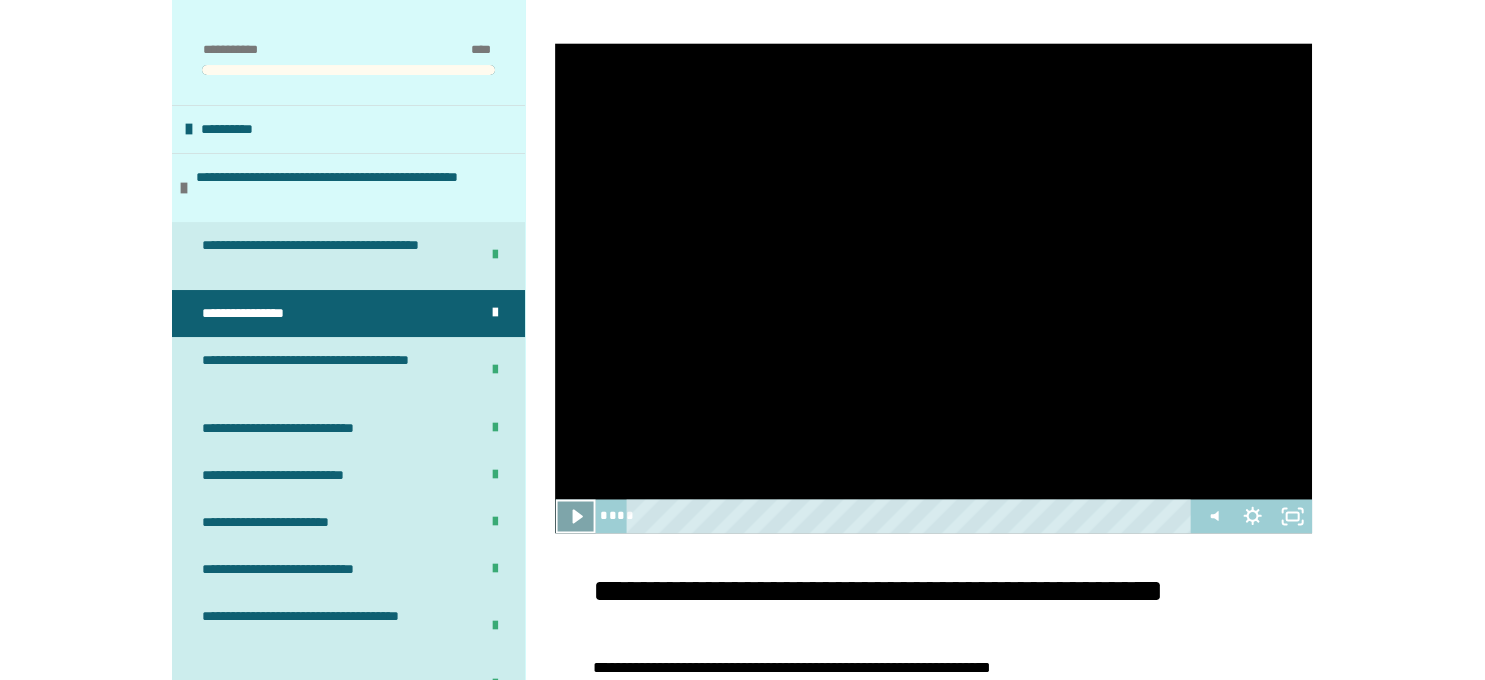 click 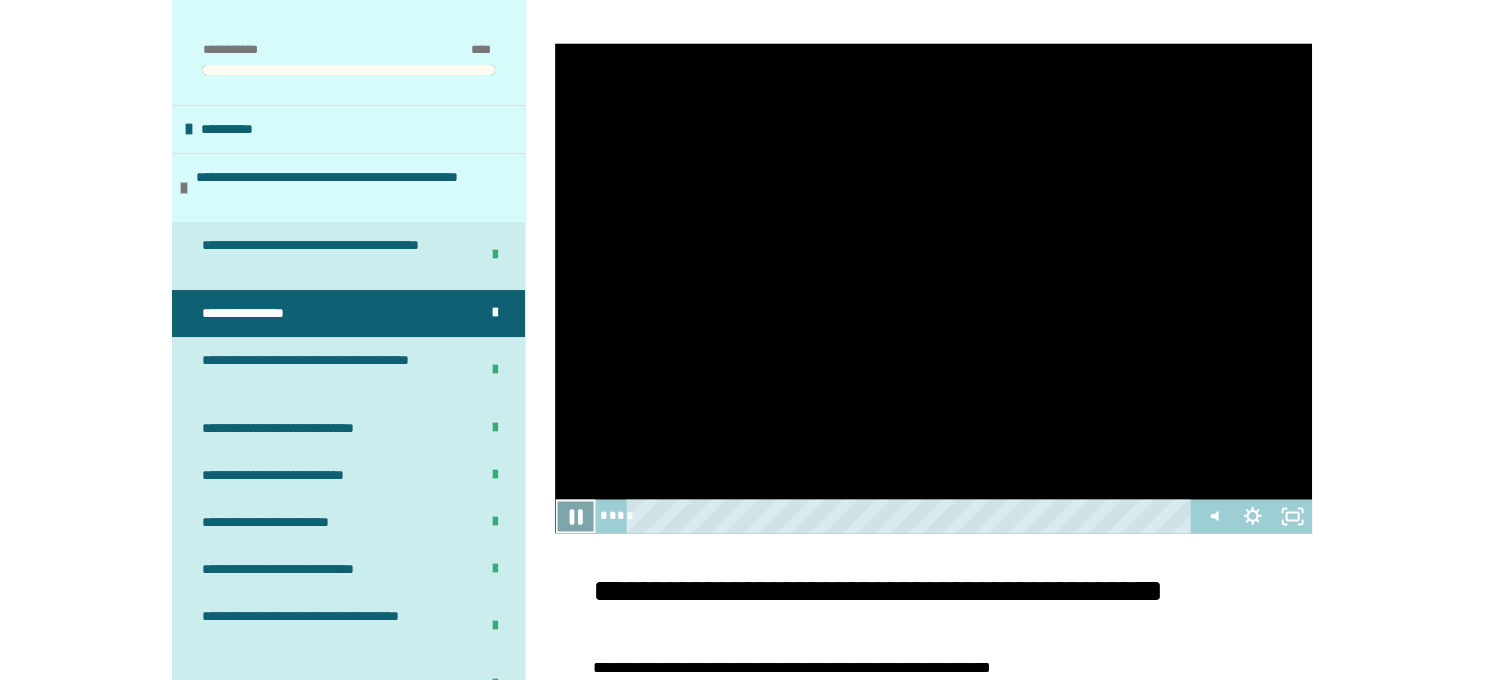 click 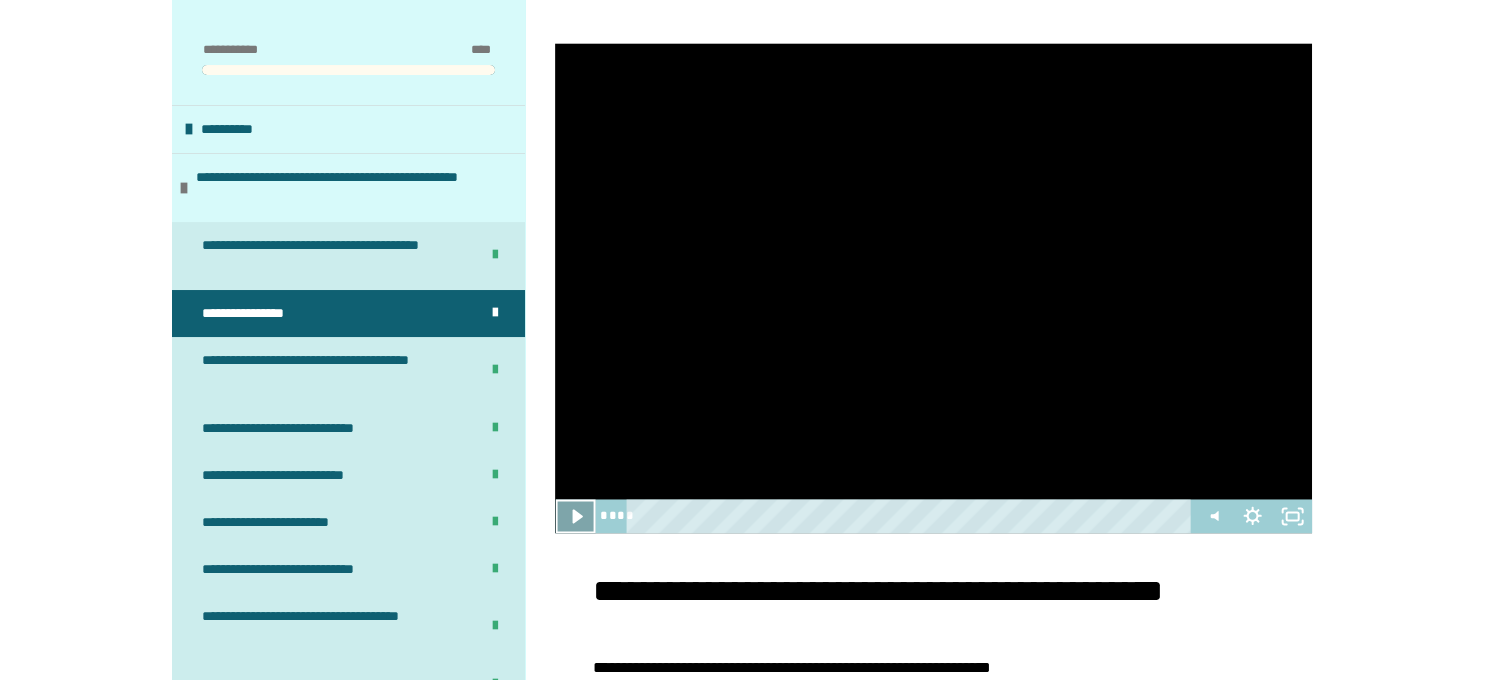 click 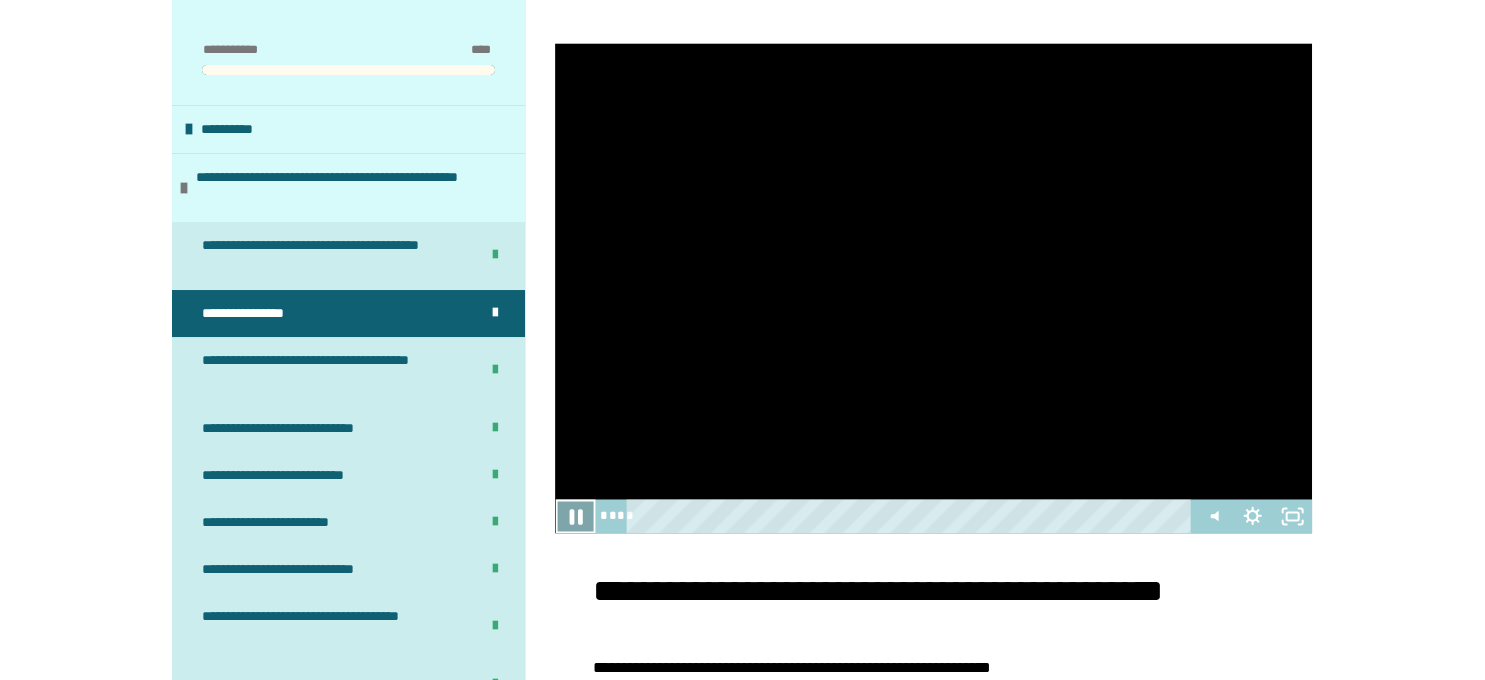 click 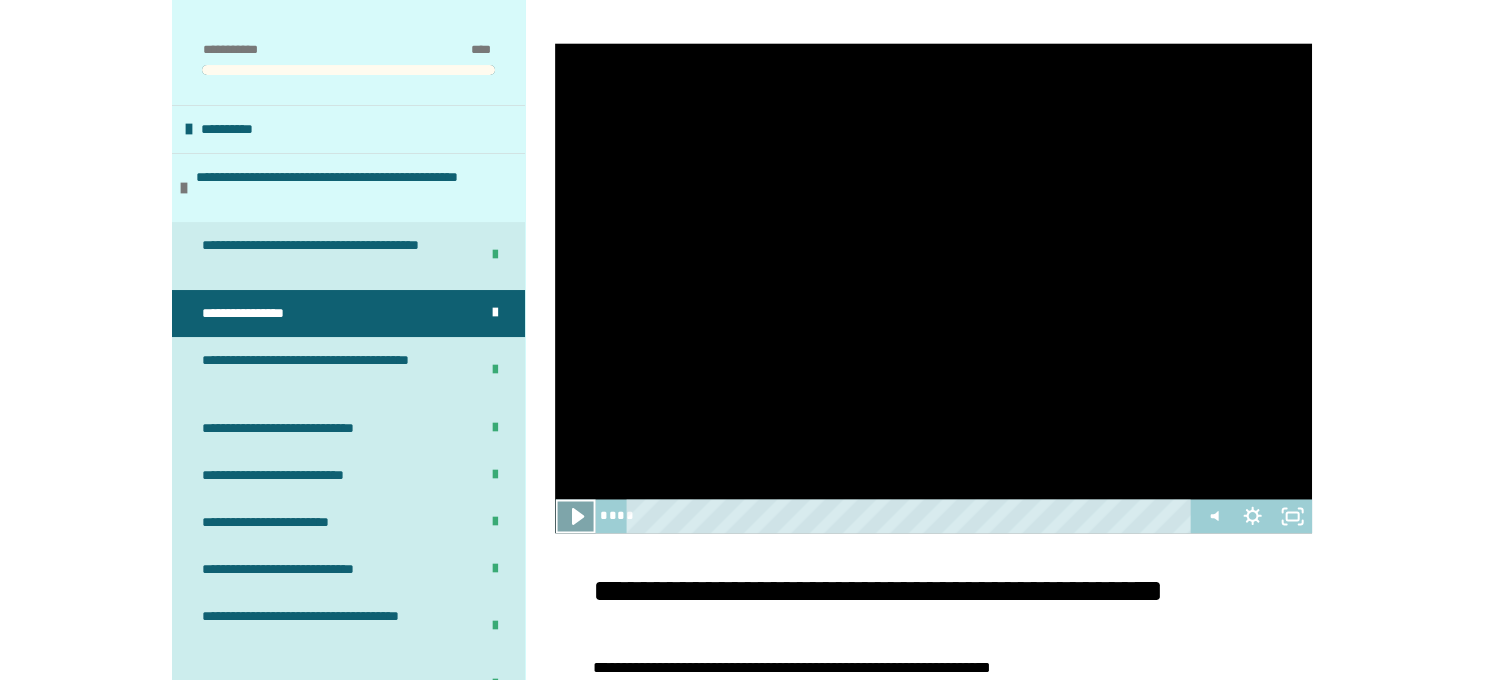 click 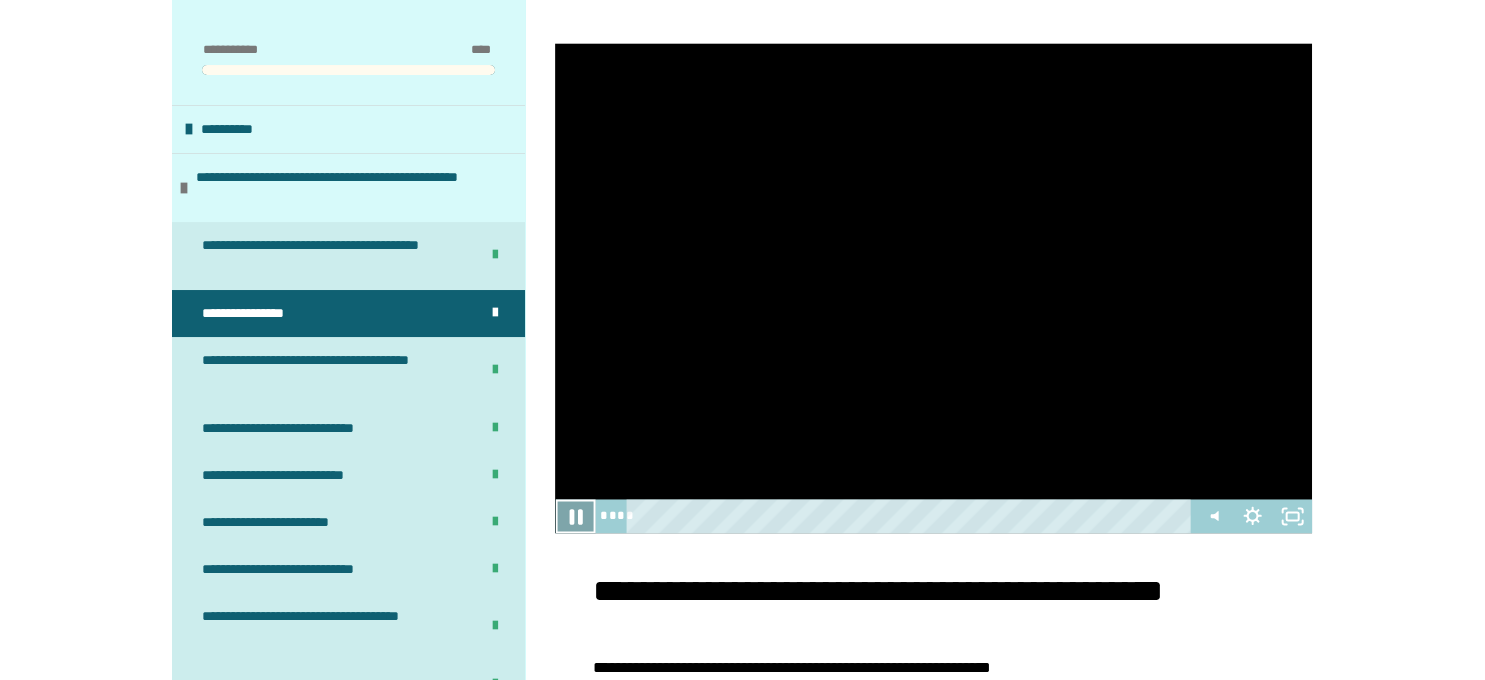 click 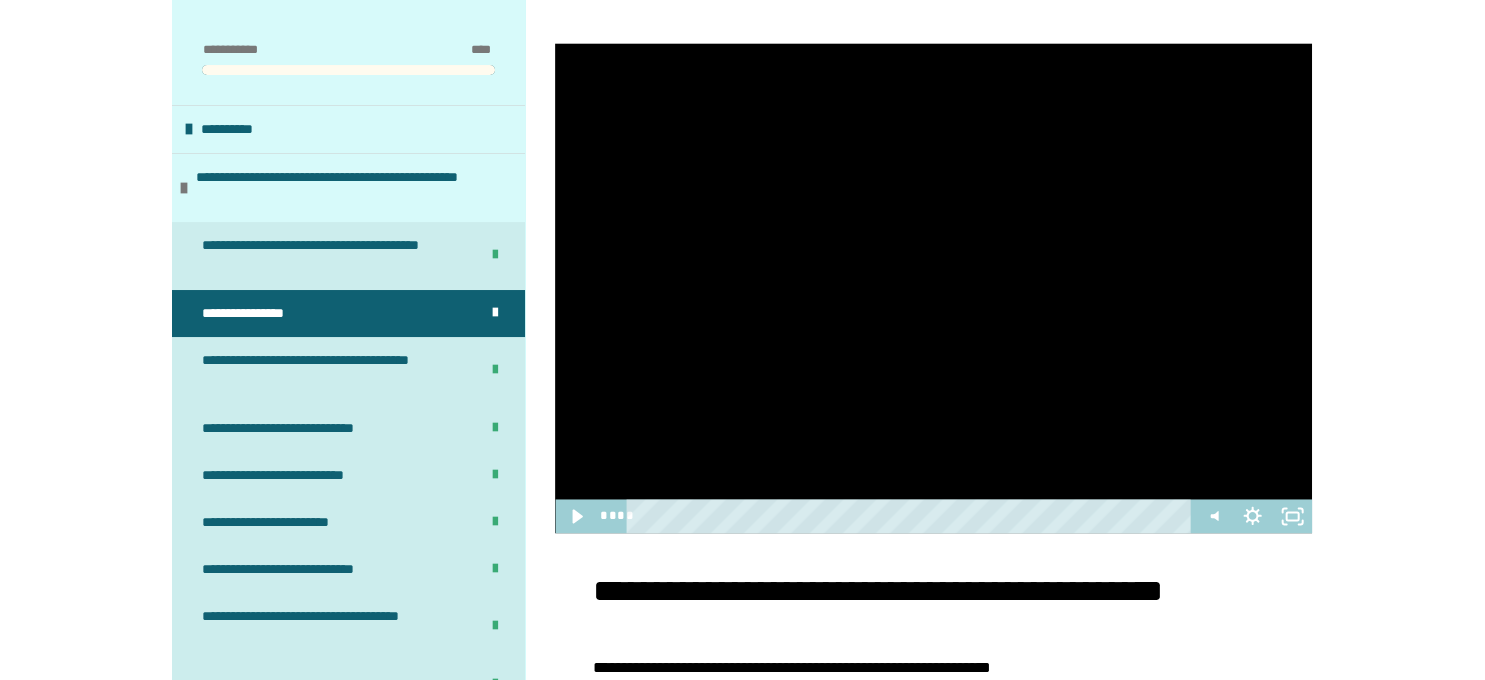 click on "**********" at bounding box center [742, 950] 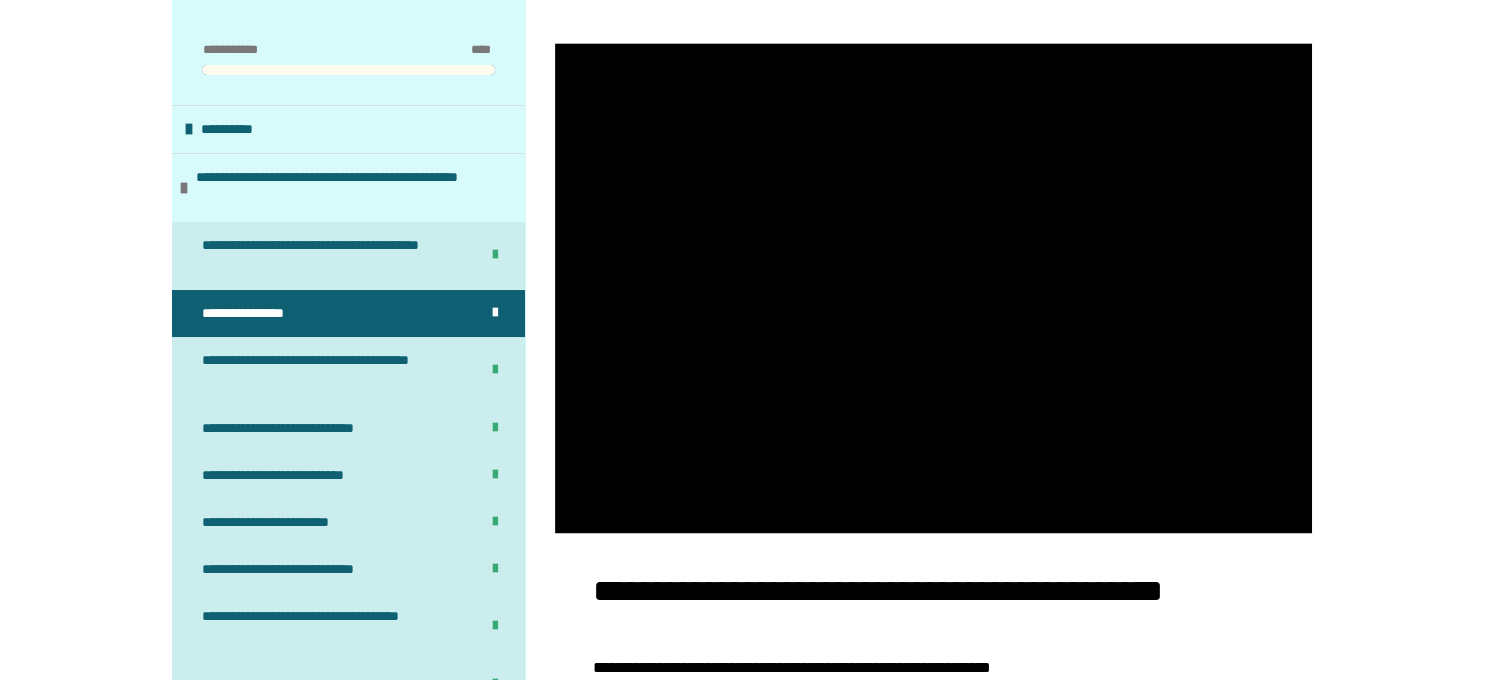 click on "**********" at bounding box center (742, 950) 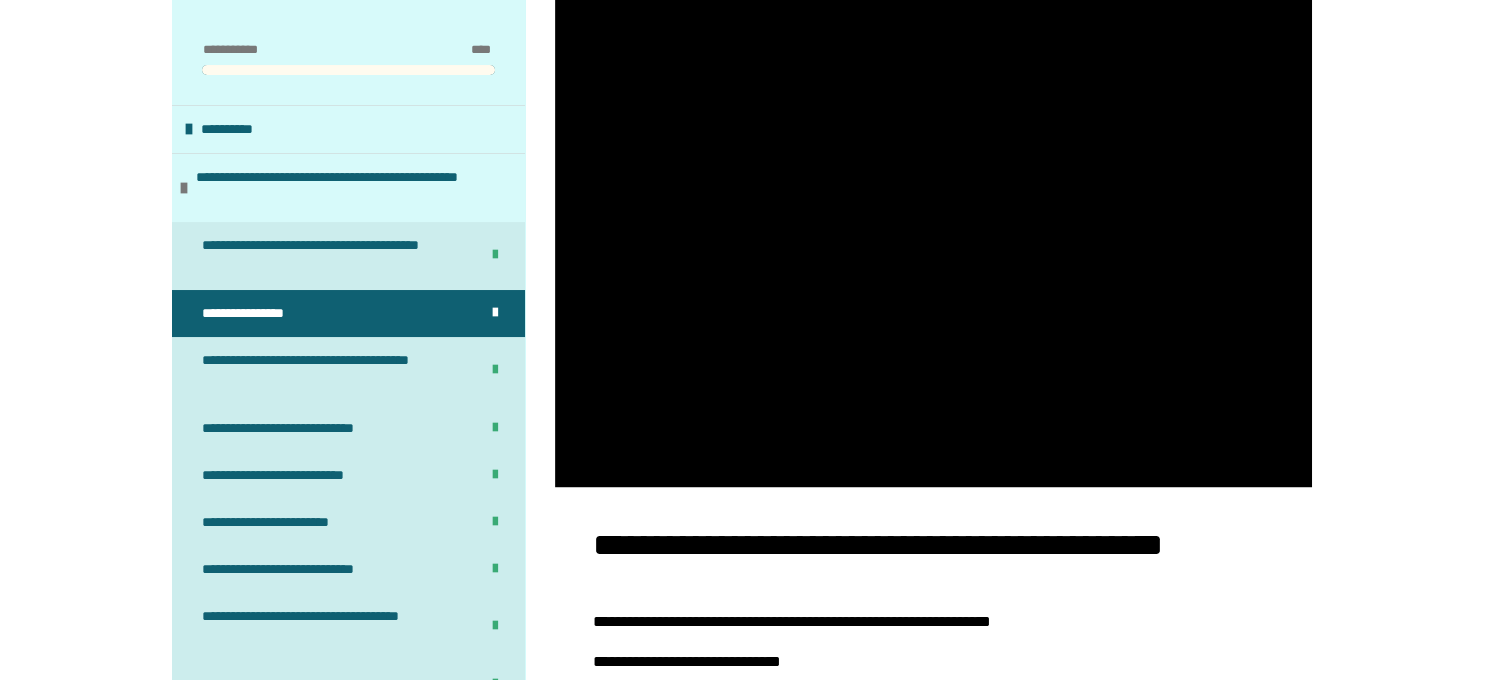 scroll, scrollTop: 3007, scrollLeft: 0, axis: vertical 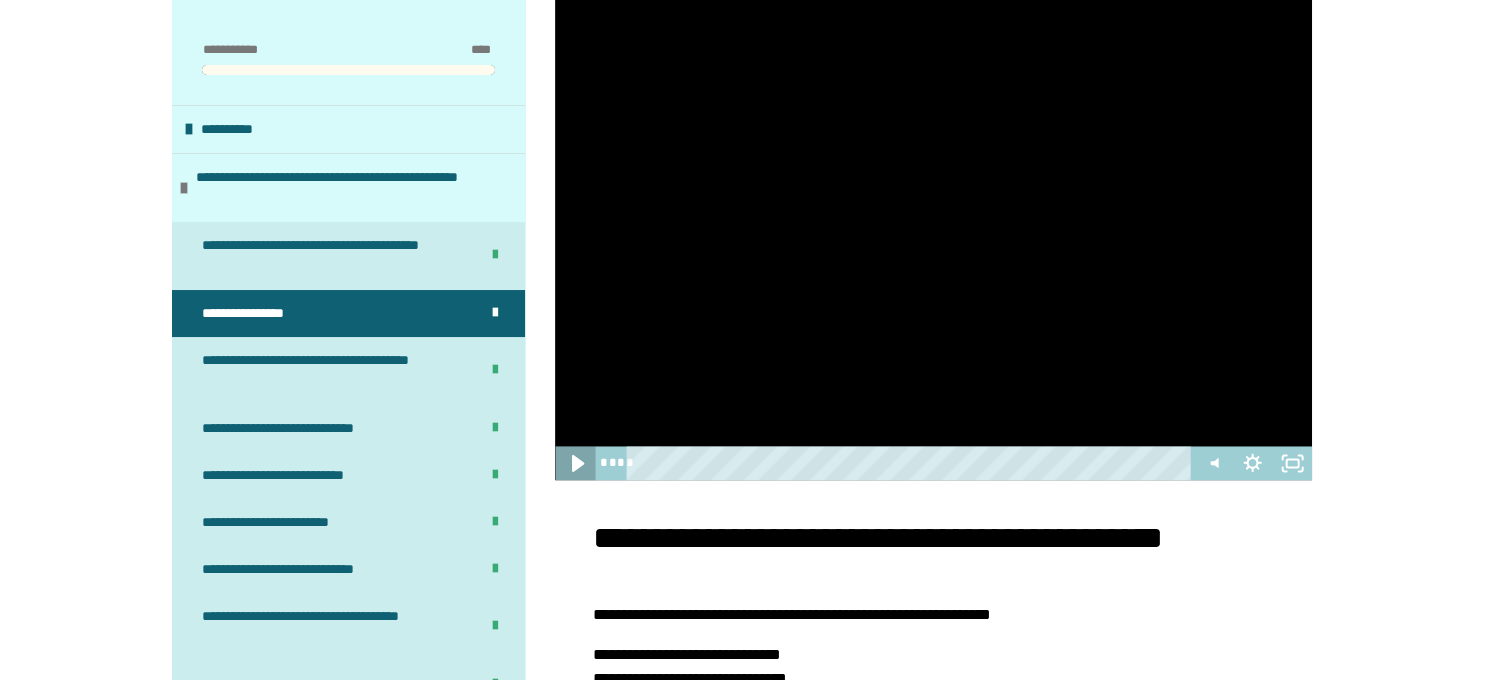 click 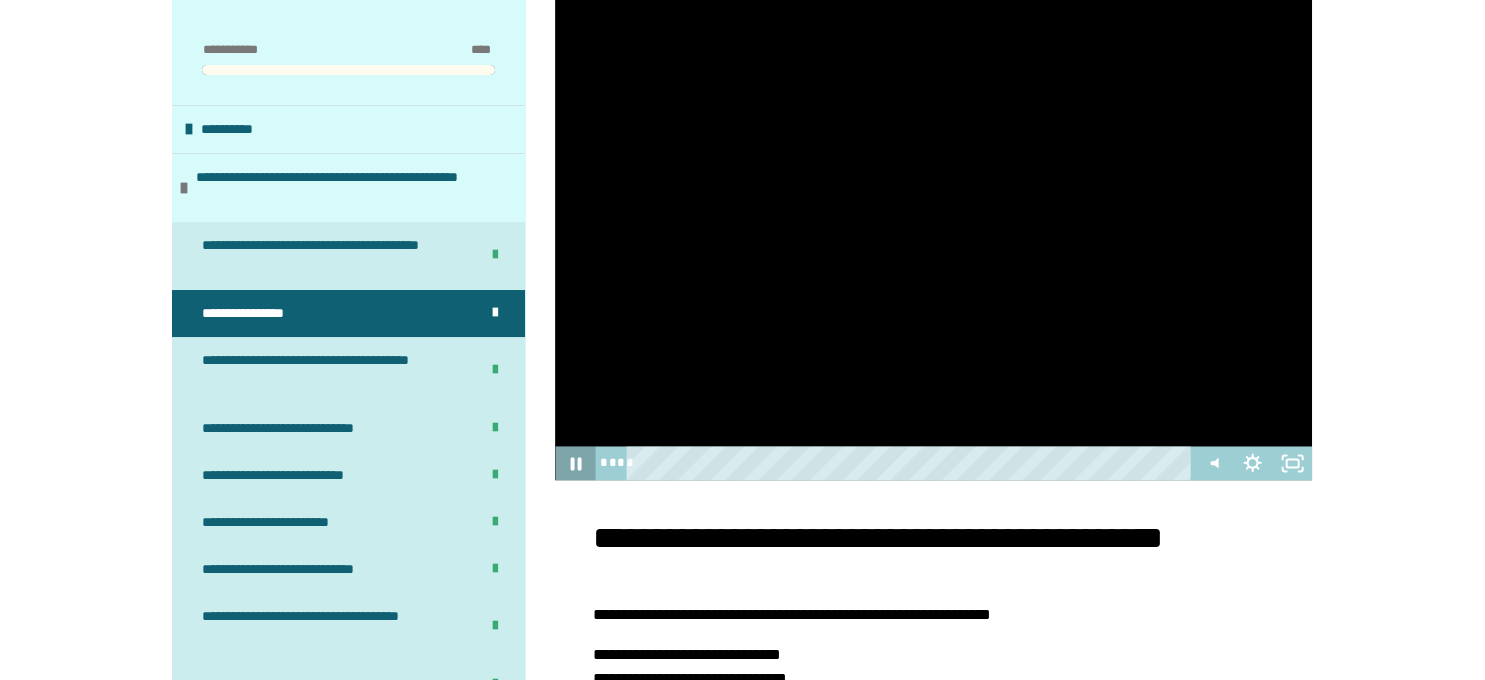 click 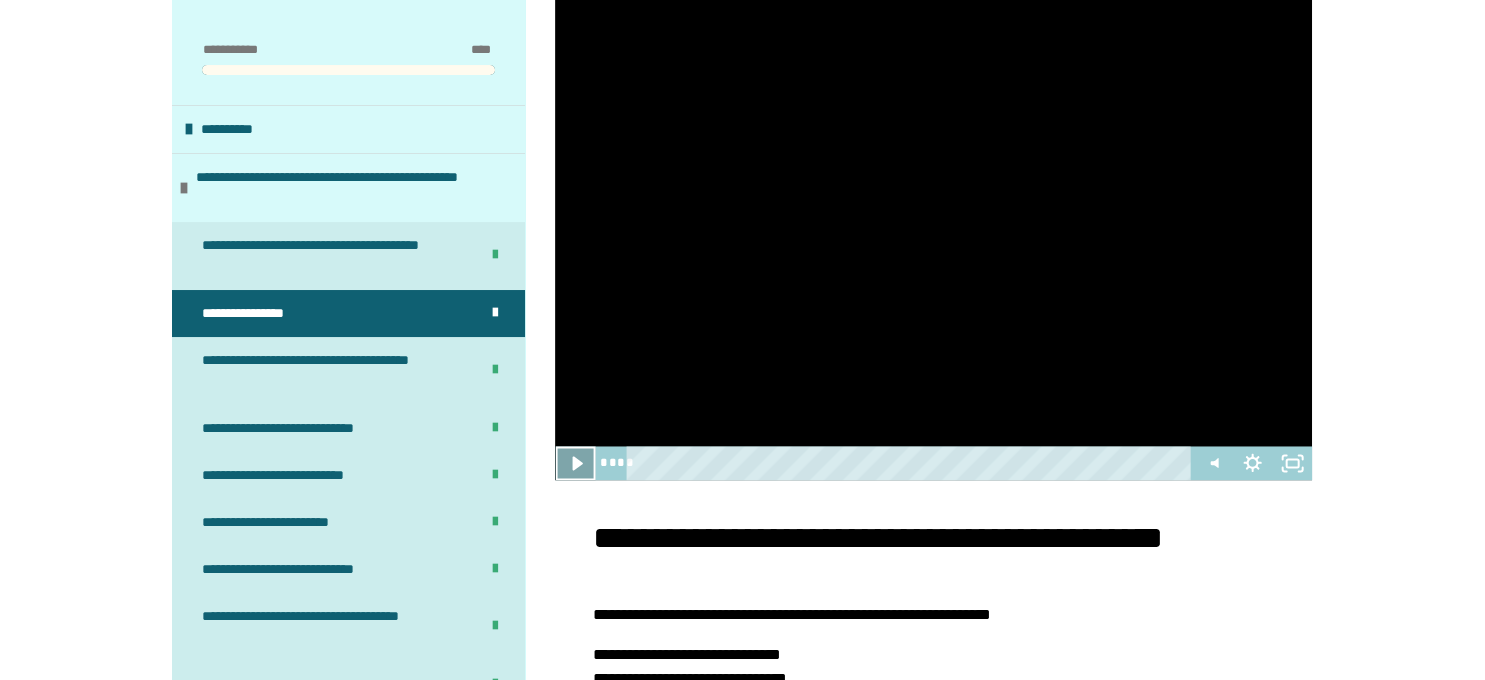 click 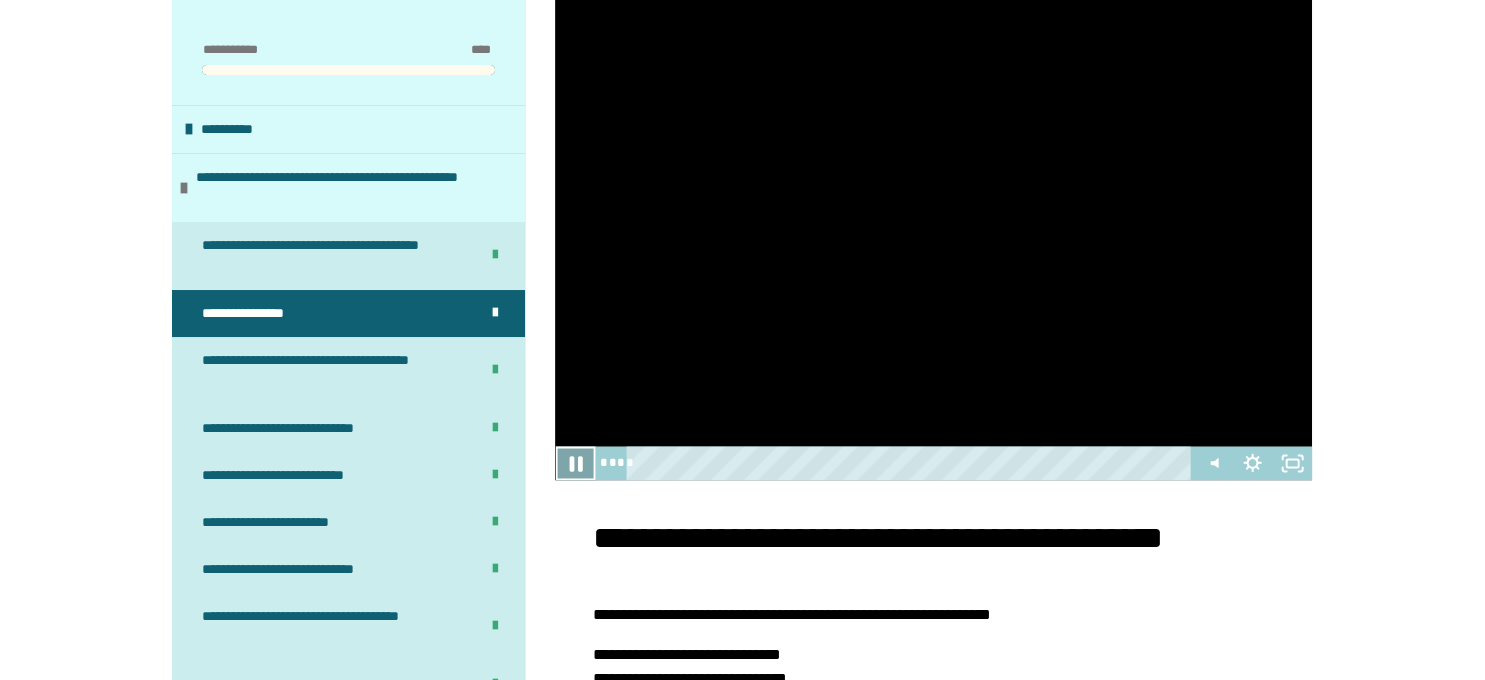 click 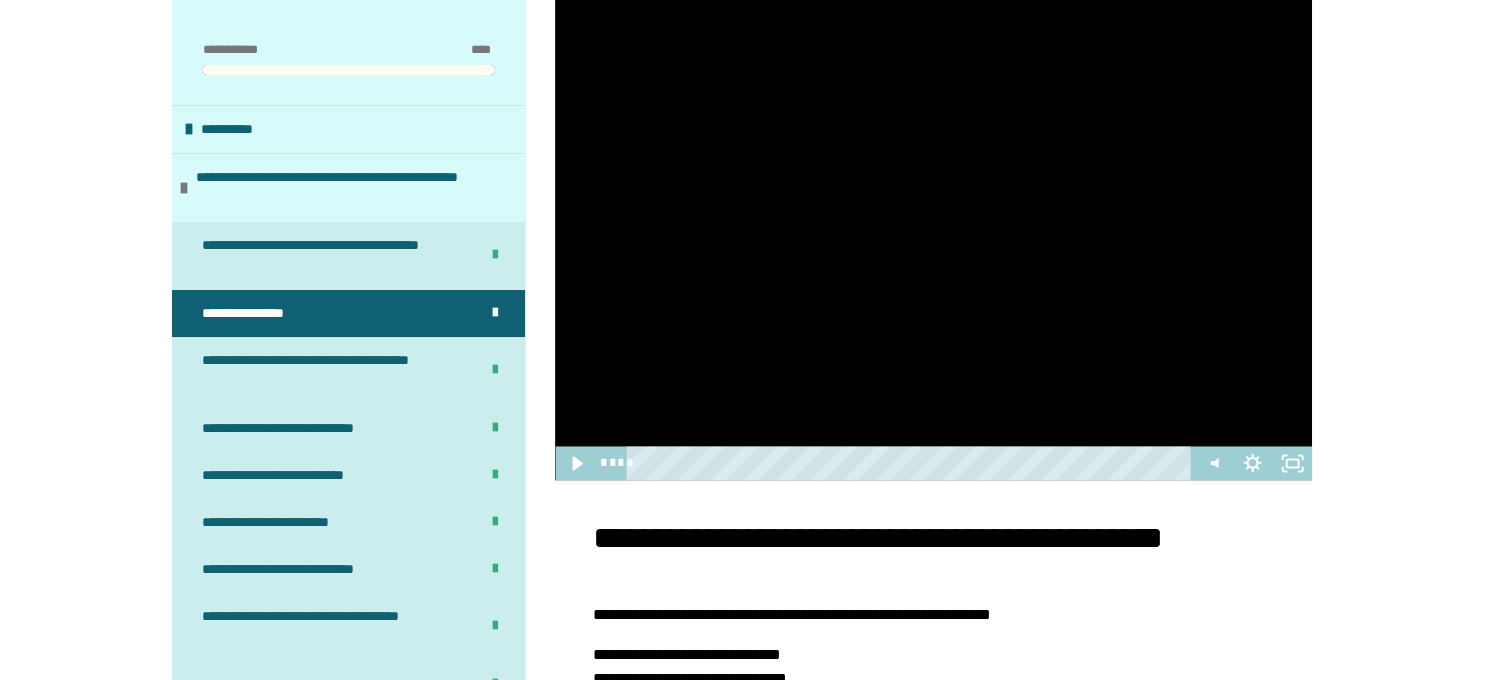click on "**********" at bounding box center [742, 750] 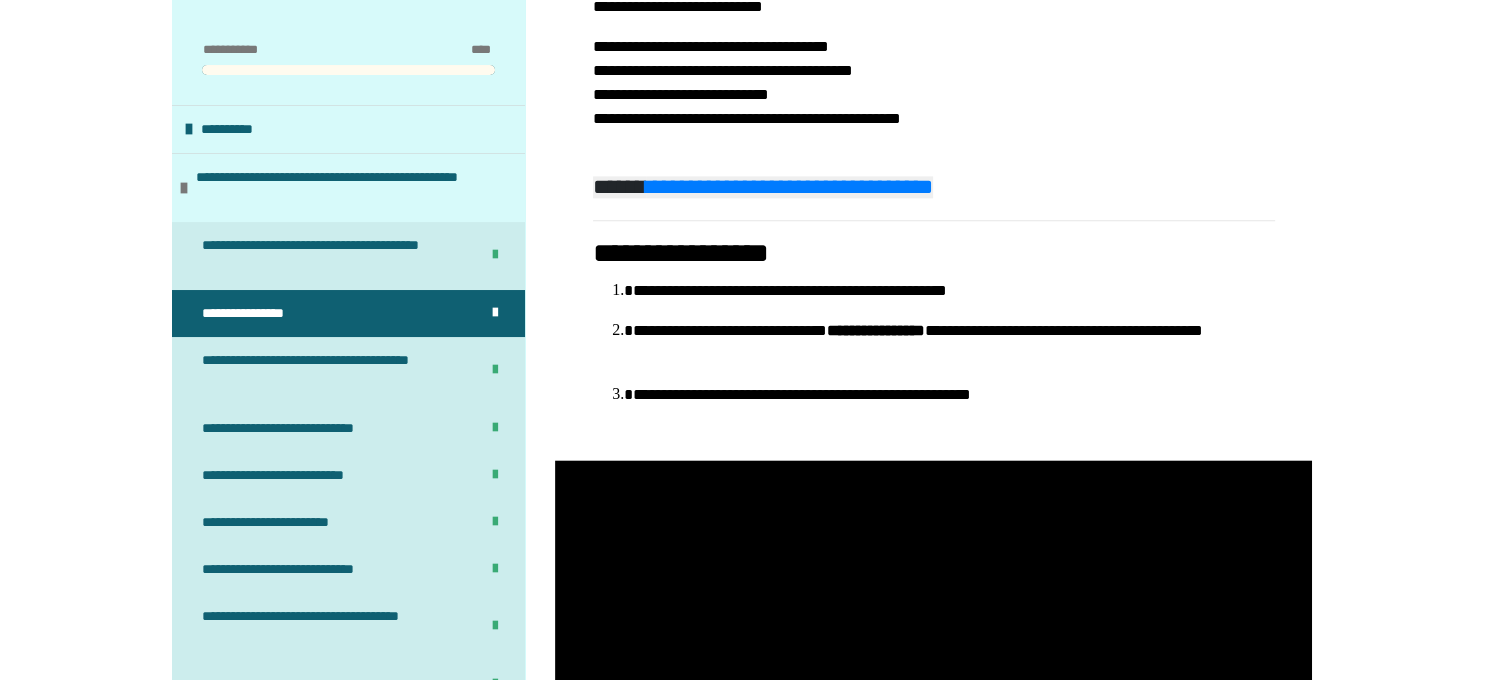 scroll, scrollTop: 2532, scrollLeft: 0, axis: vertical 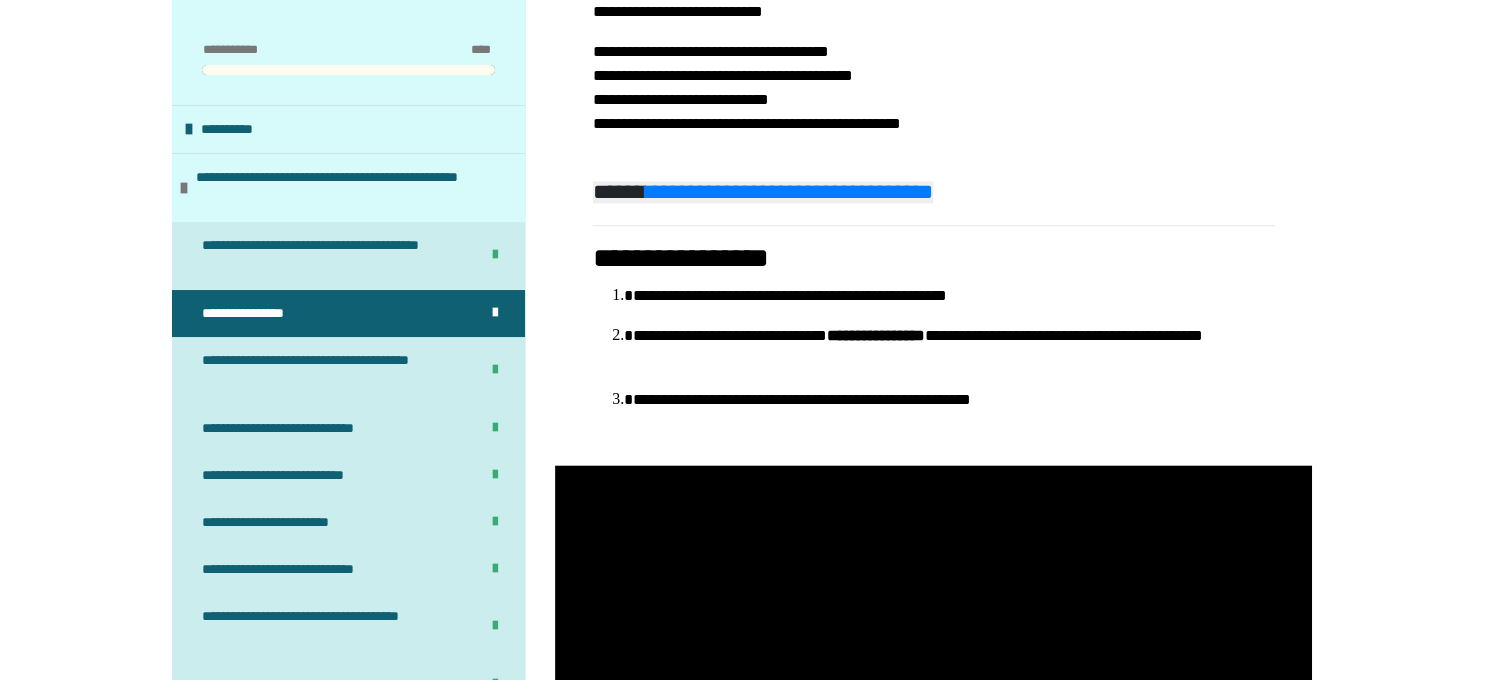 click on "**********" at bounding box center [933, 88] 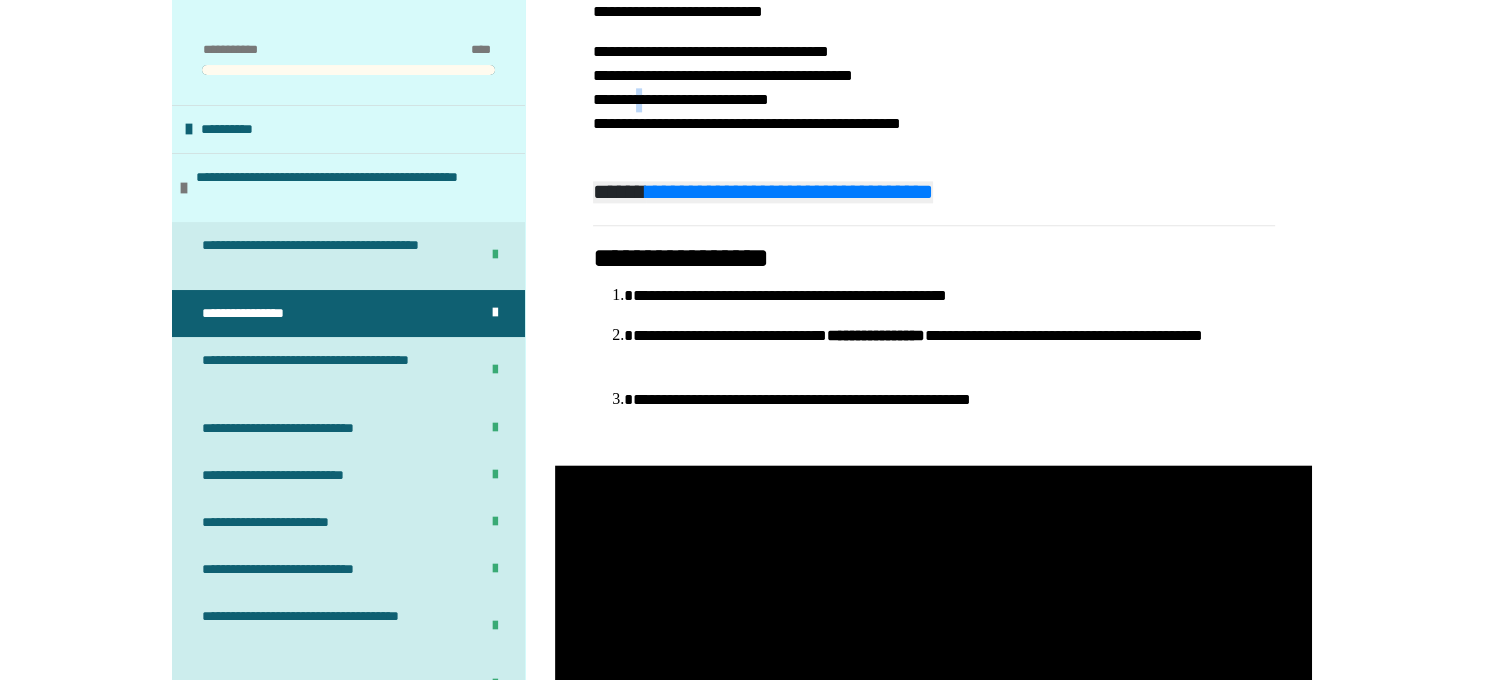 click on "**********" at bounding box center [933, 88] 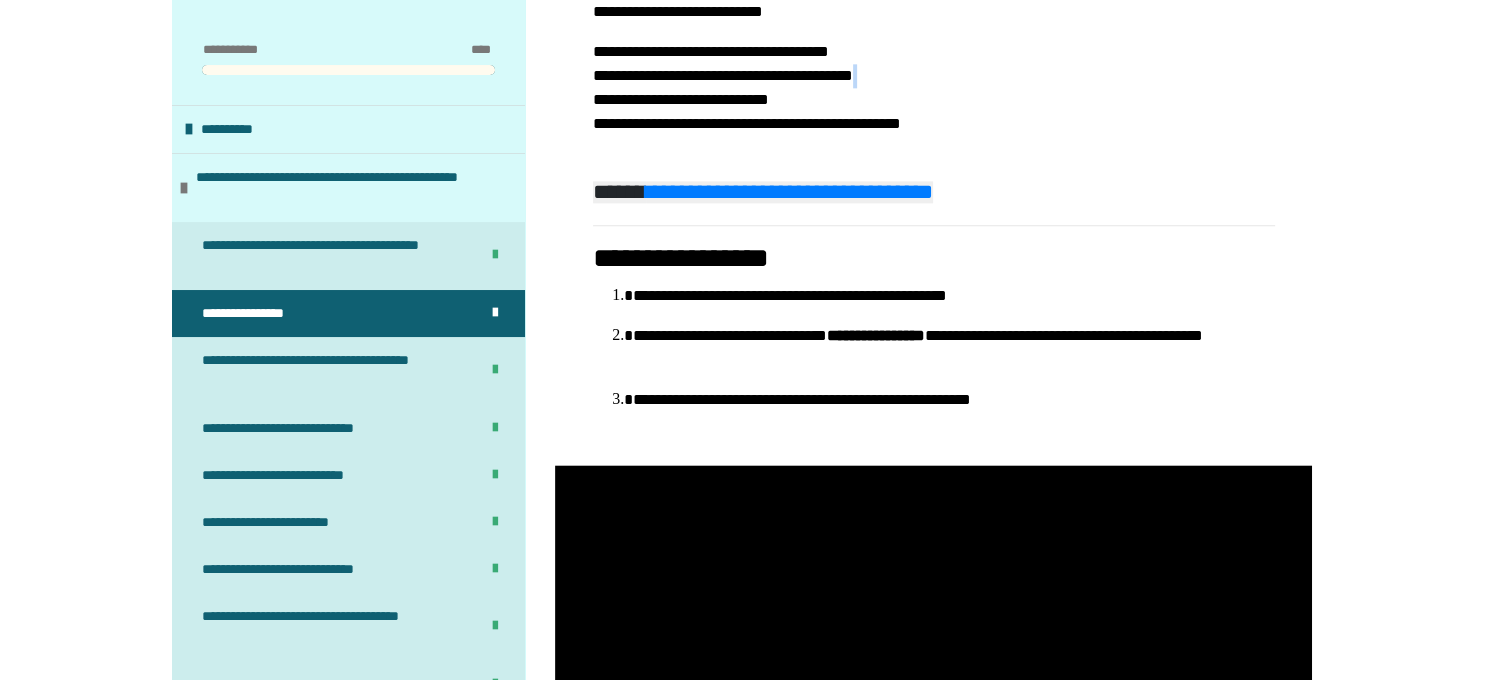 click on "**********" at bounding box center [933, 88] 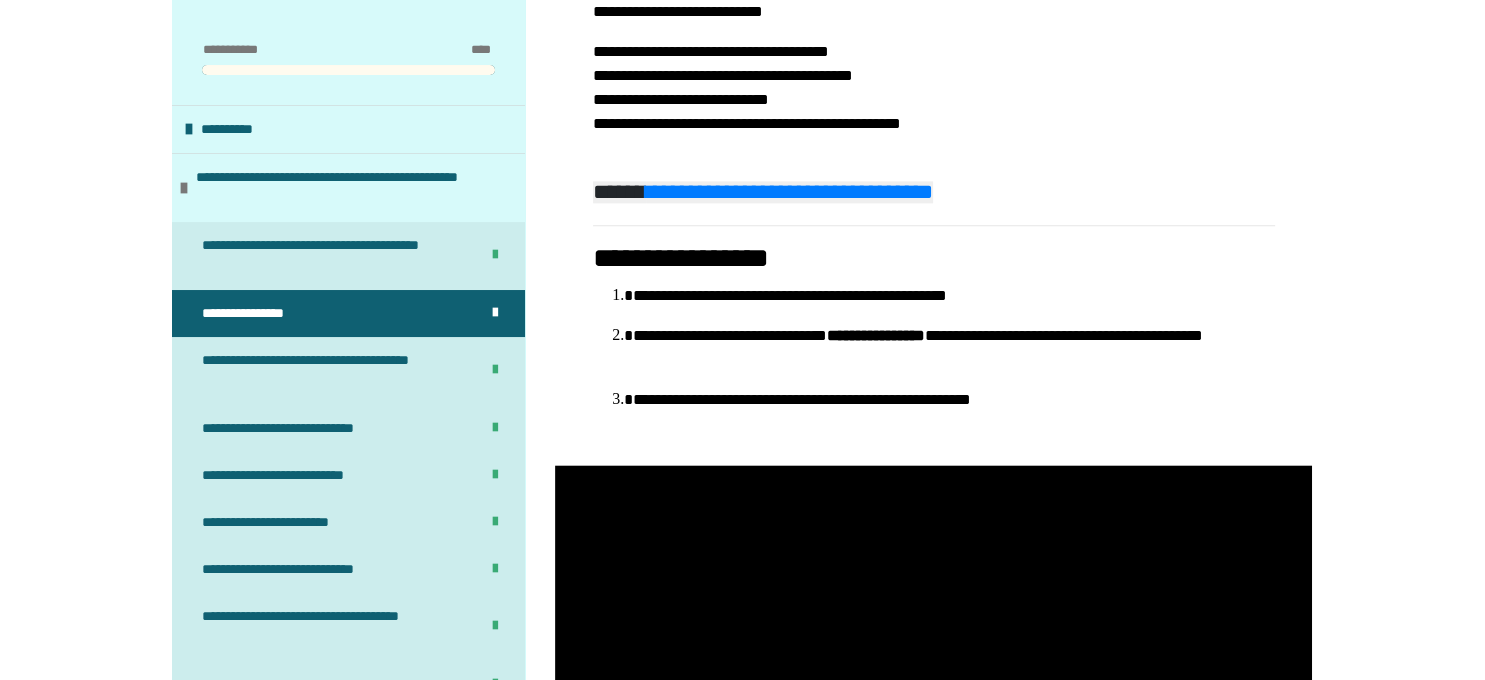 click on "**********" at bounding box center [933, 159] 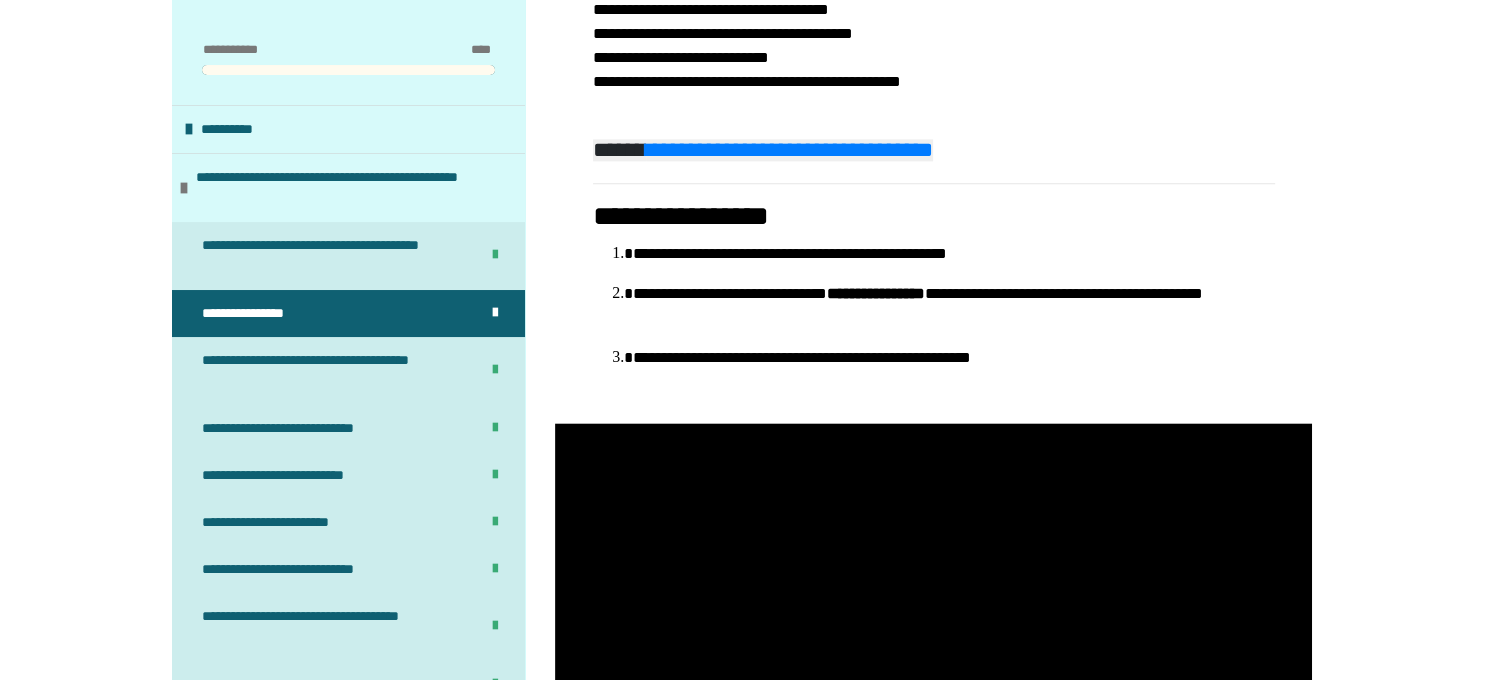 scroll, scrollTop: 2584, scrollLeft: 0, axis: vertical 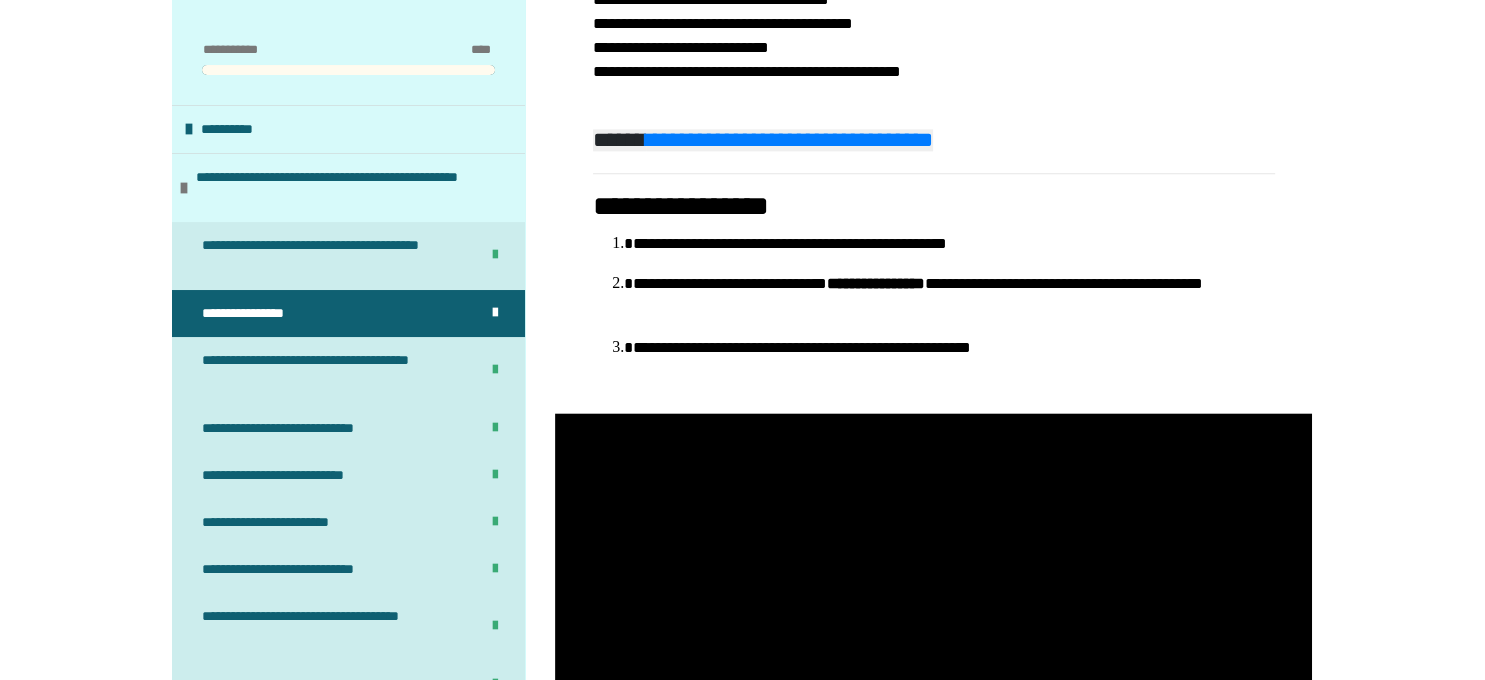 click on "**********" at bounding box center (742, 1320) 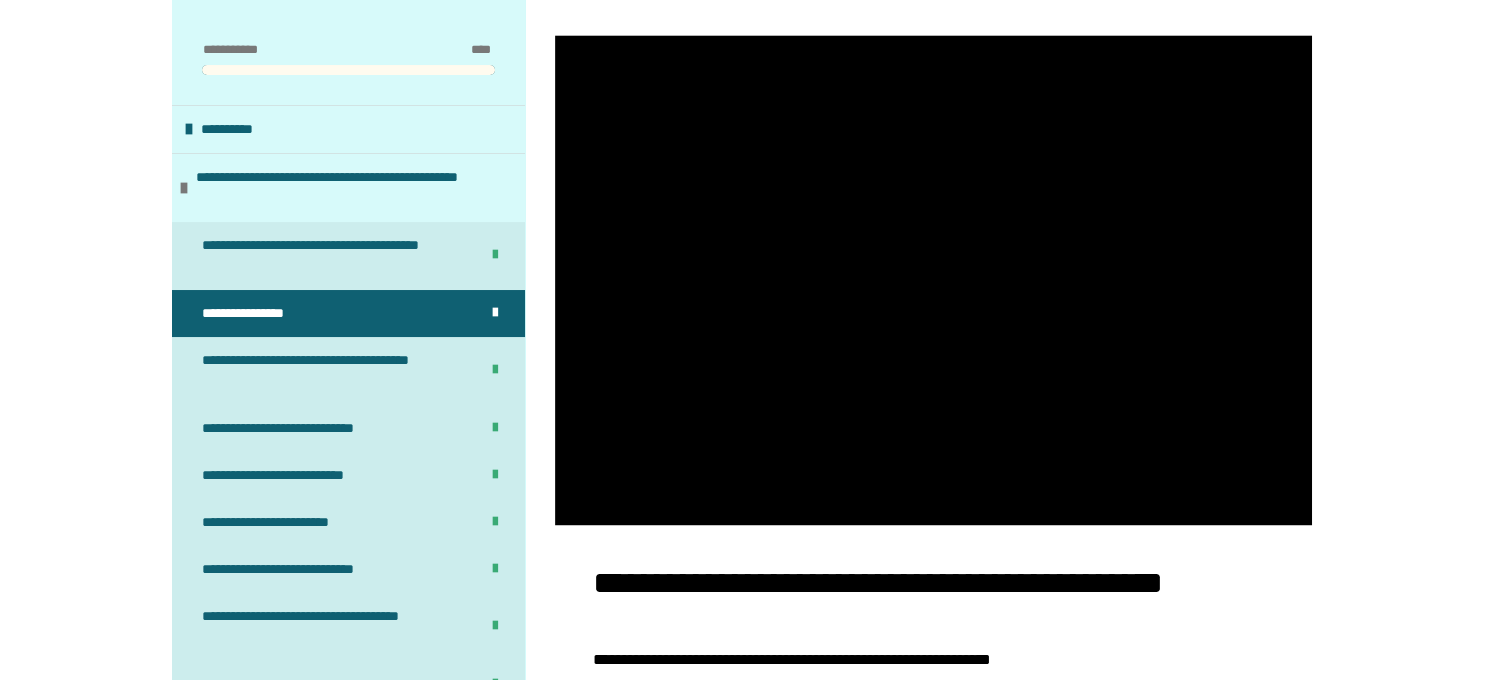 scroll, scrollTop: 2954, scrollLeft: 0, axis: vertical 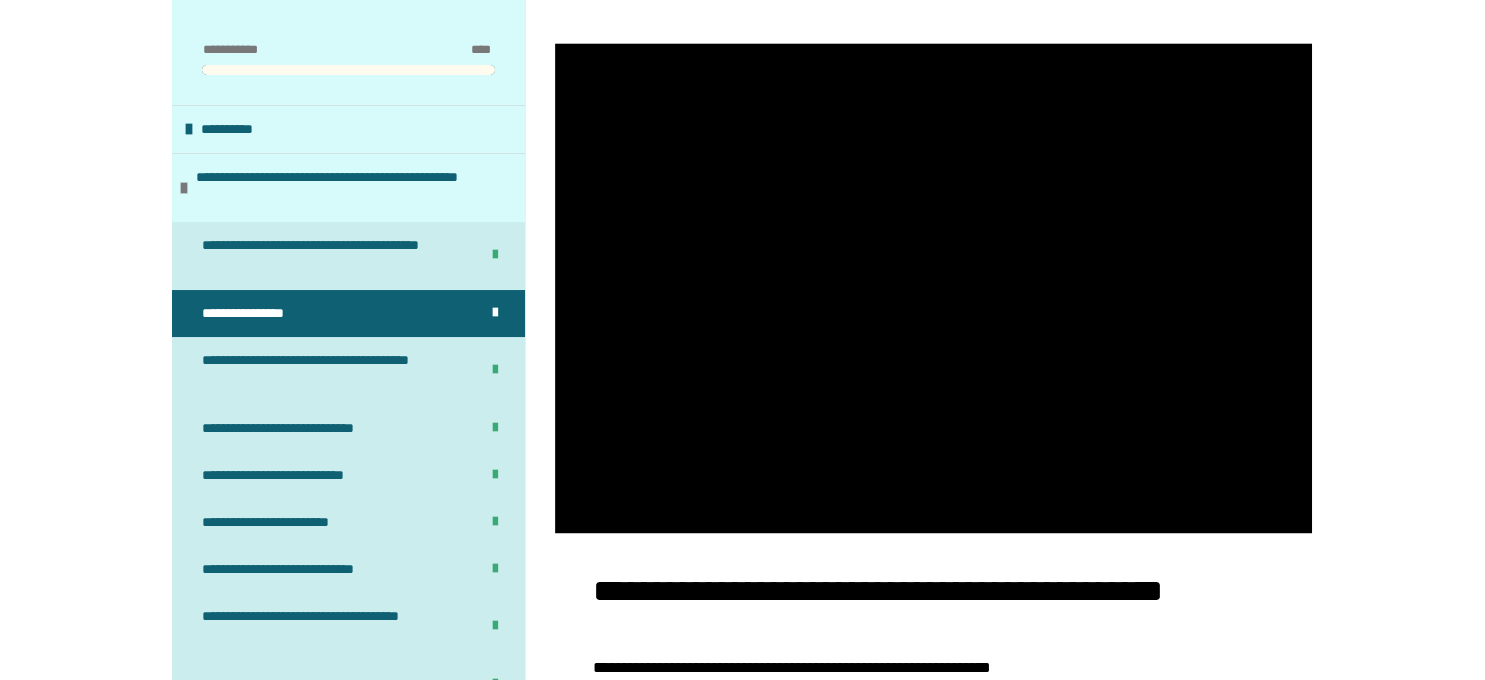 click on "**********" at bounding box center (933, -263) 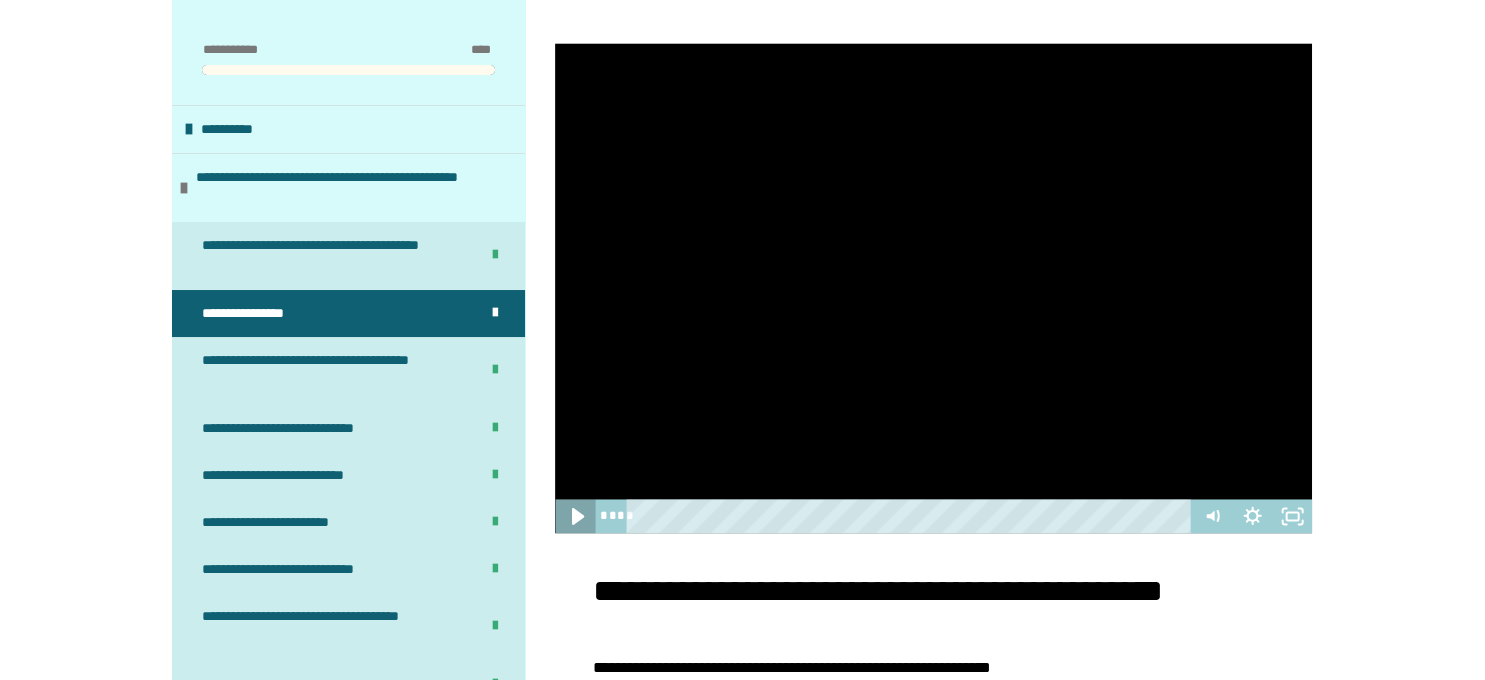 click 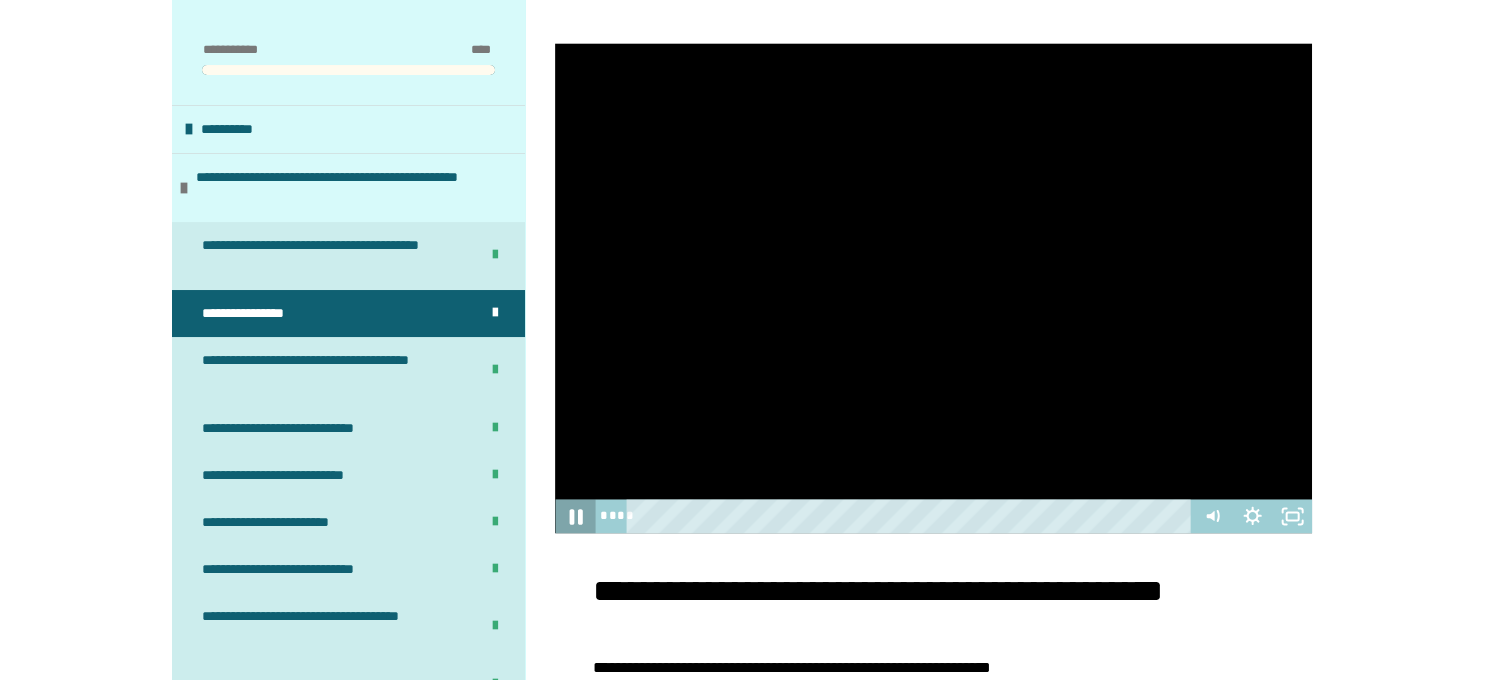 click 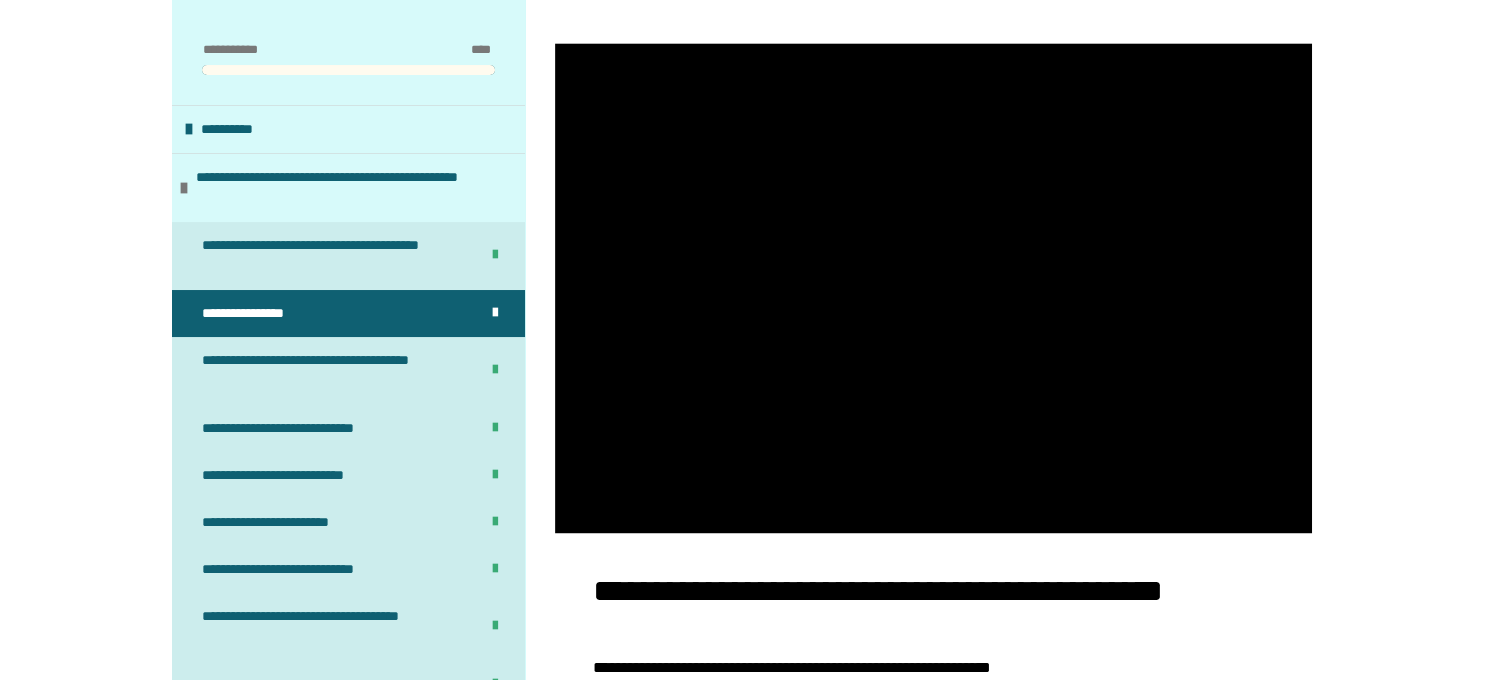 click on "**********" at bounding box center [742, 803] 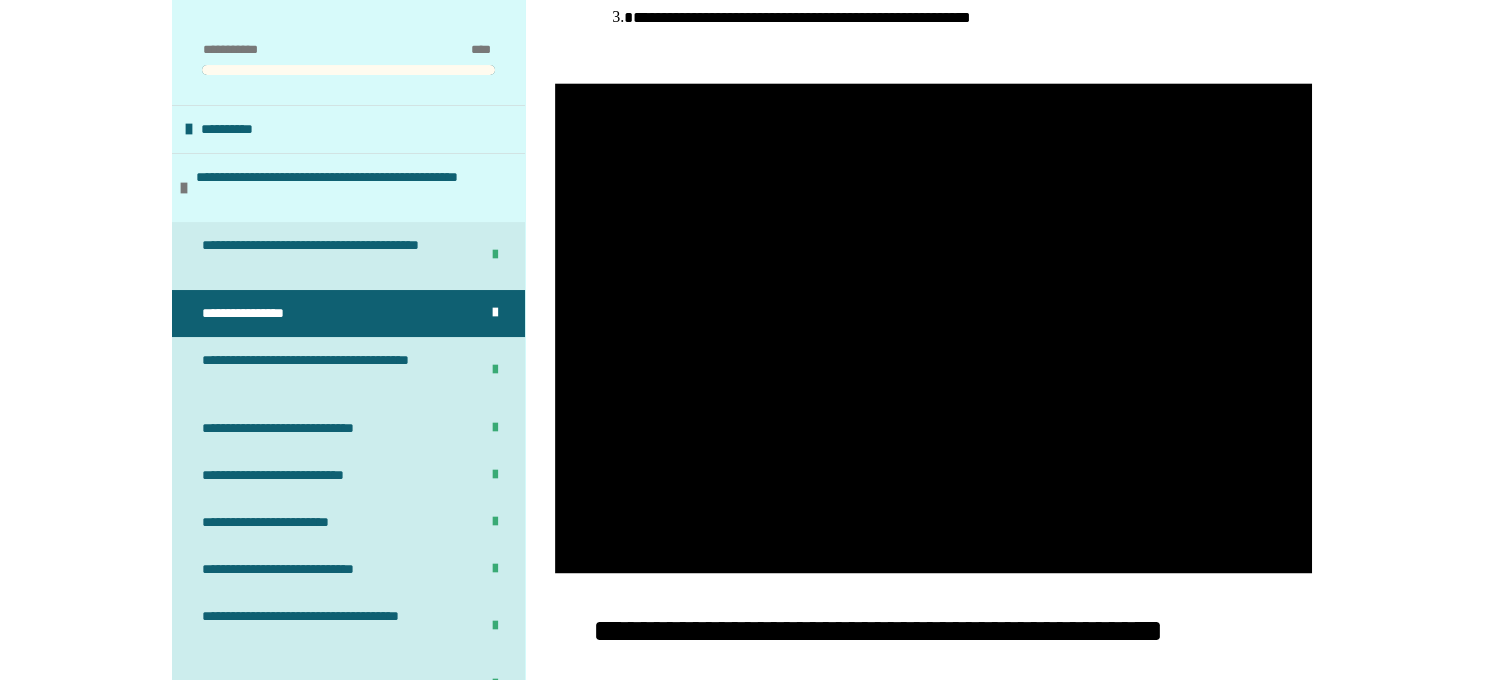 scroll, scrollTop: 2924, scrollLeft: 0, axis: vertical 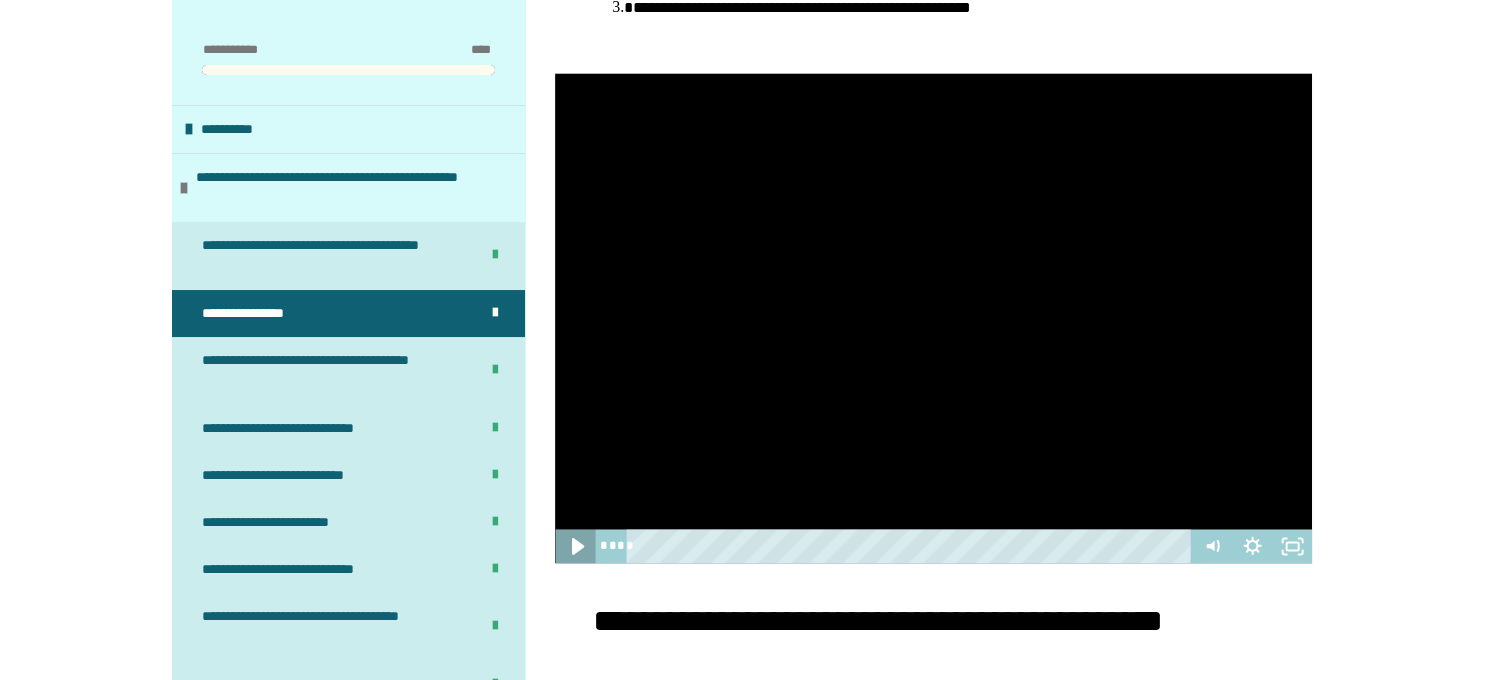 click 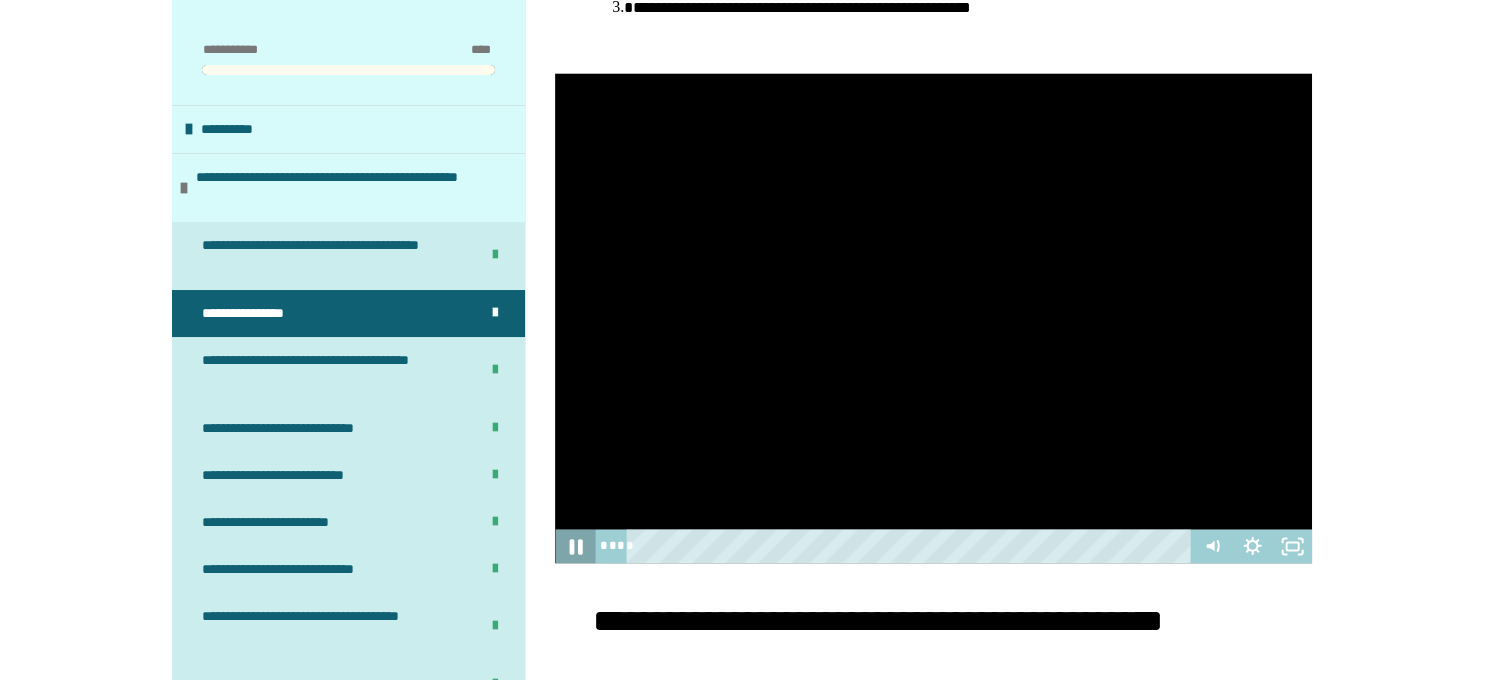 click 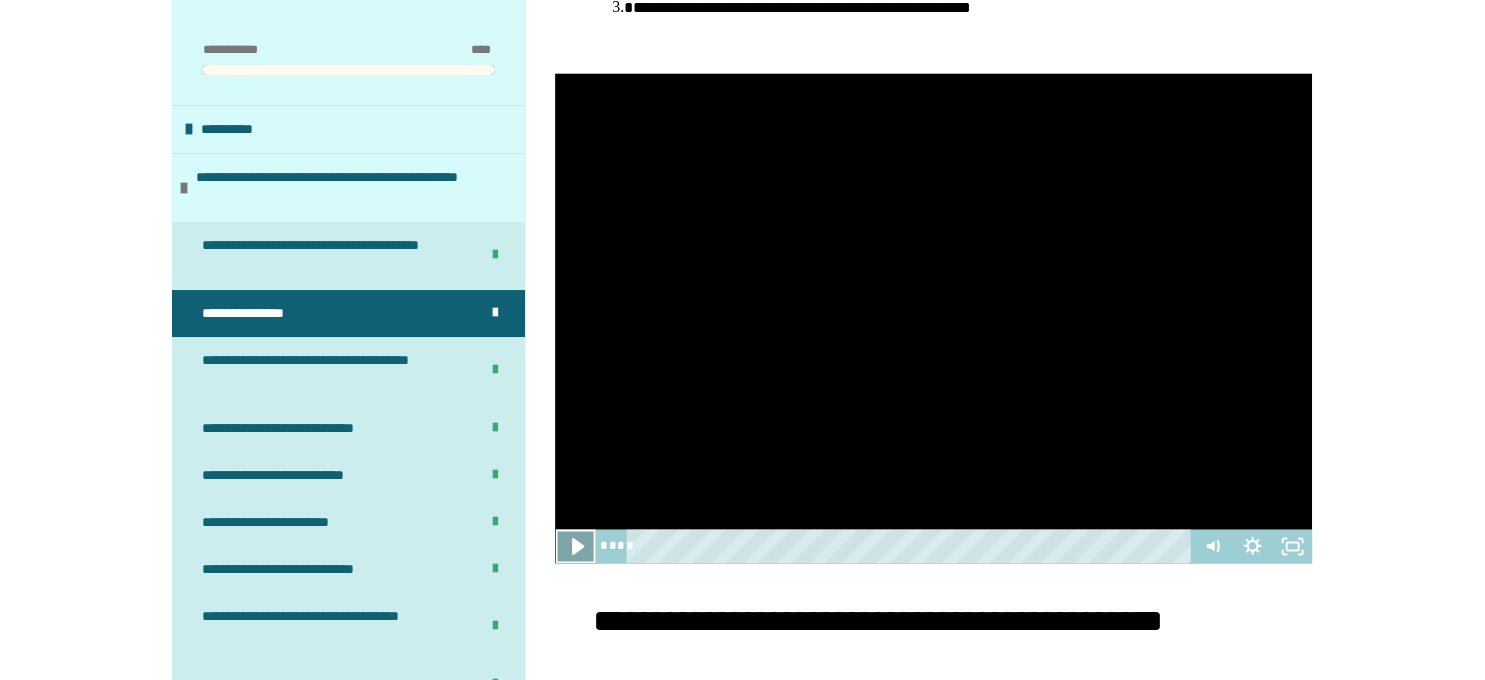 click 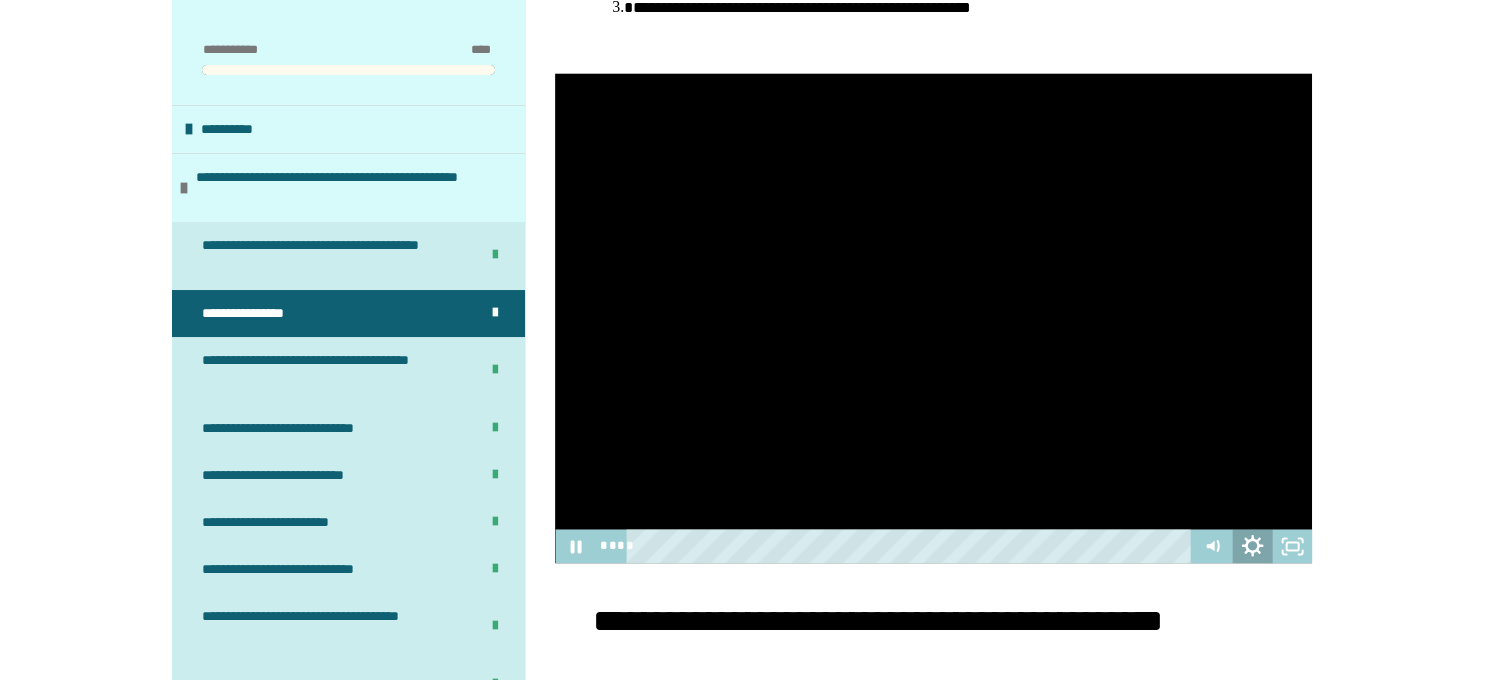 click 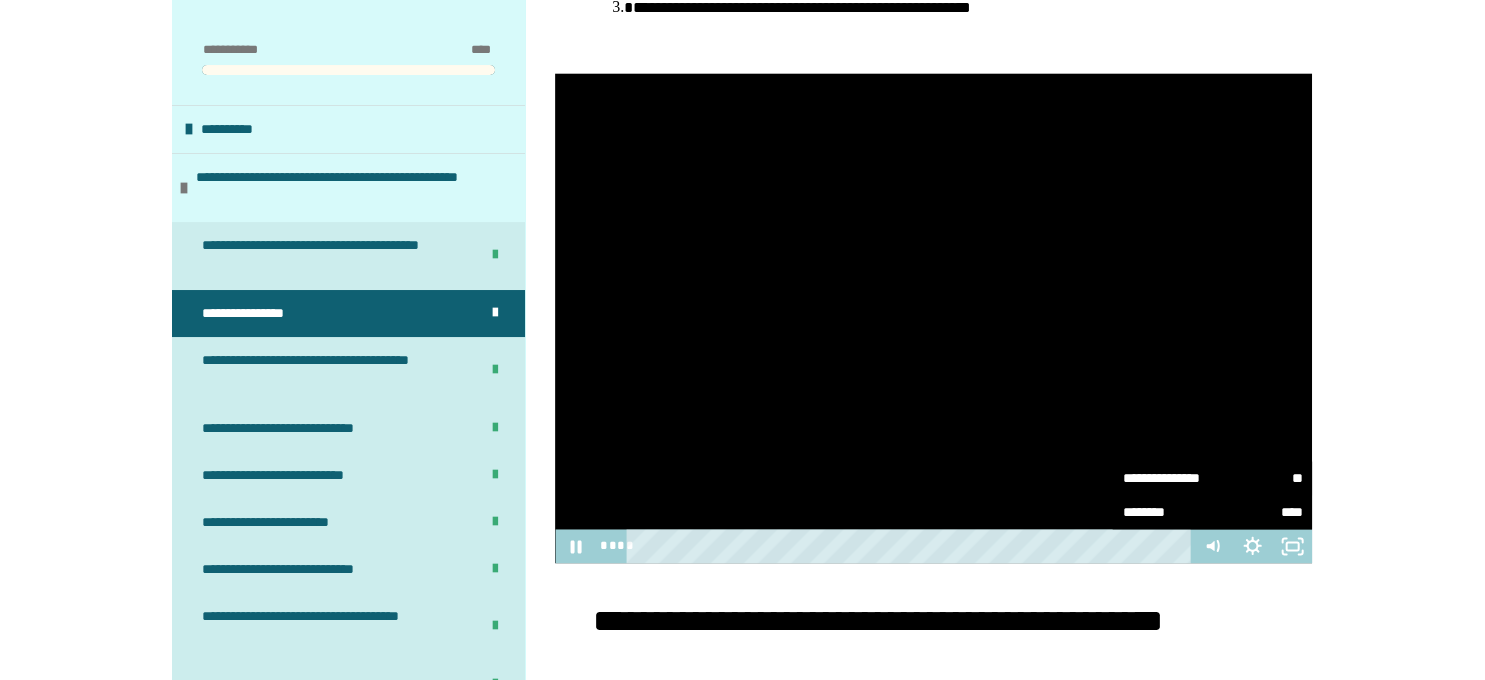click on "**" at bounding box center [1257, 478] 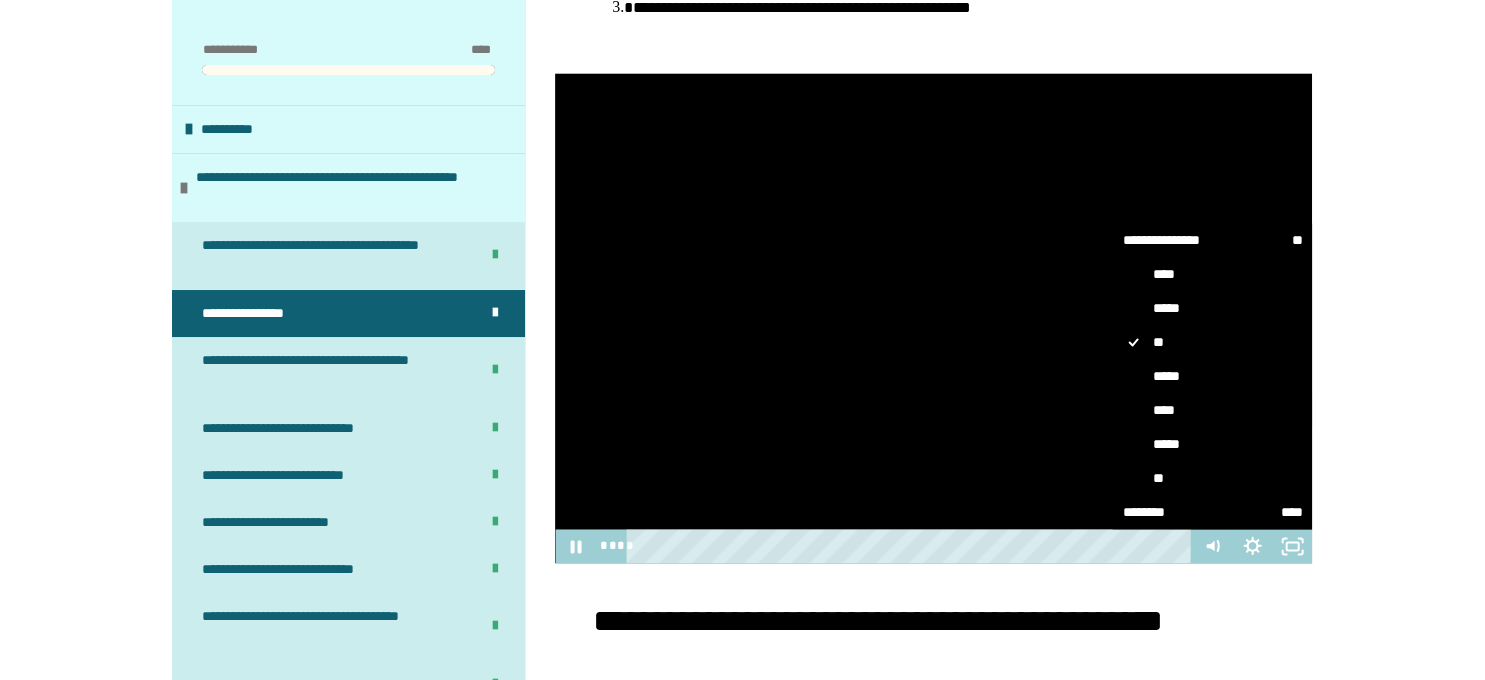 click on "****" at bounding box center [1212, 410] 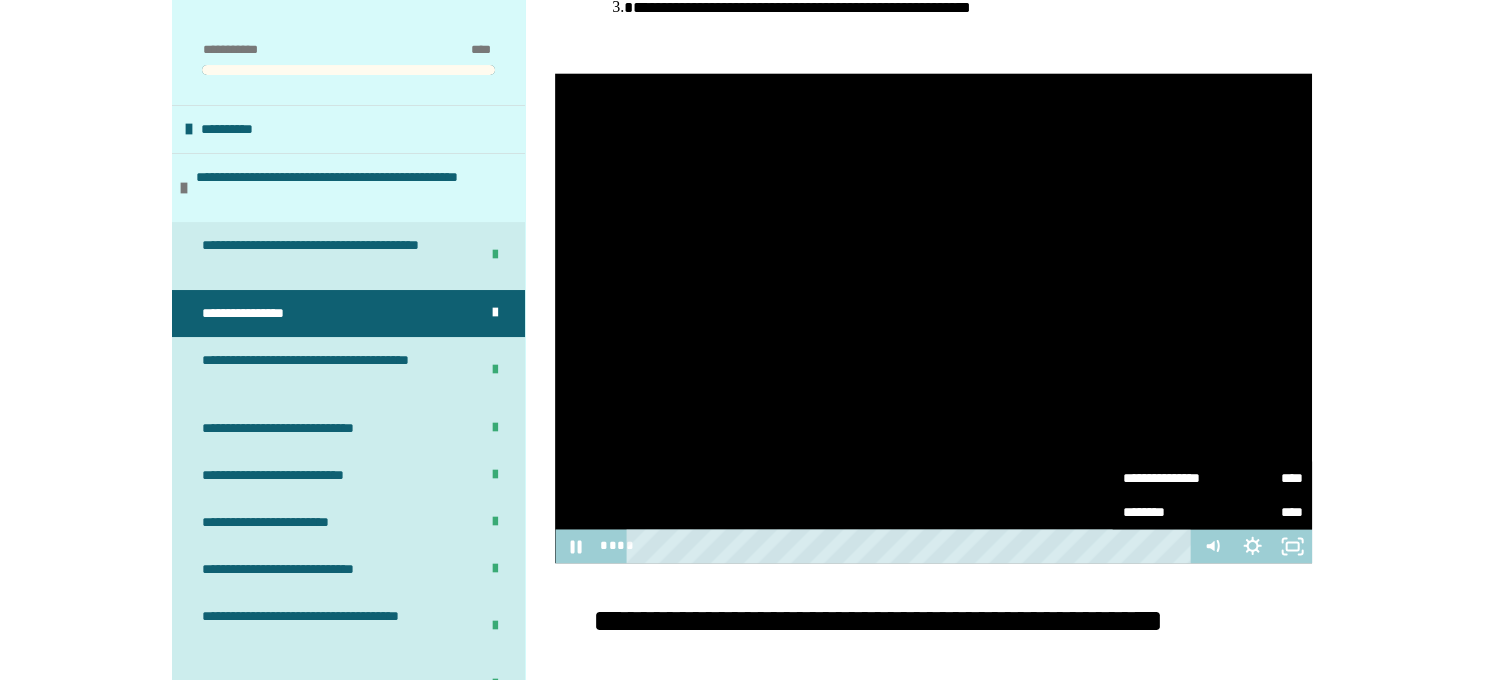 click on "**********" at bounding box center [742, 833] 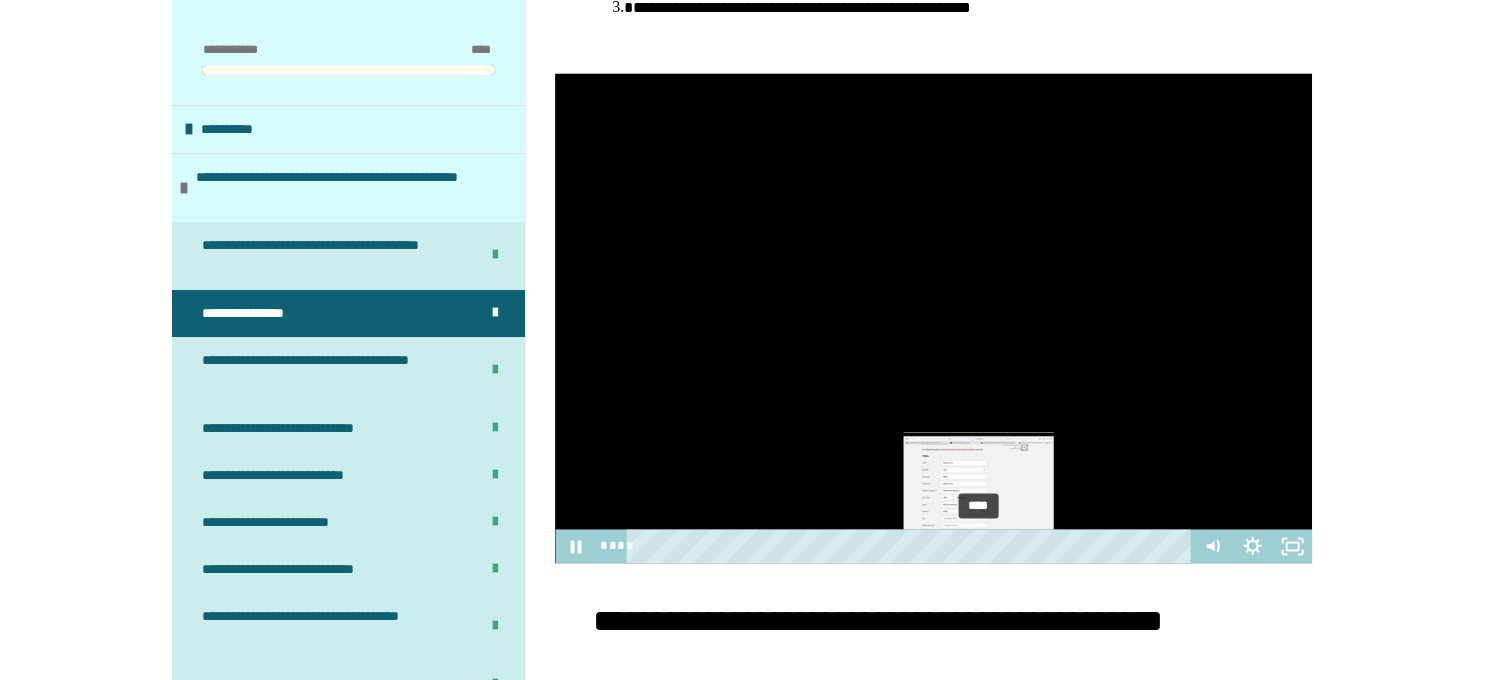 click on "****" at bounding box center (912, 546) 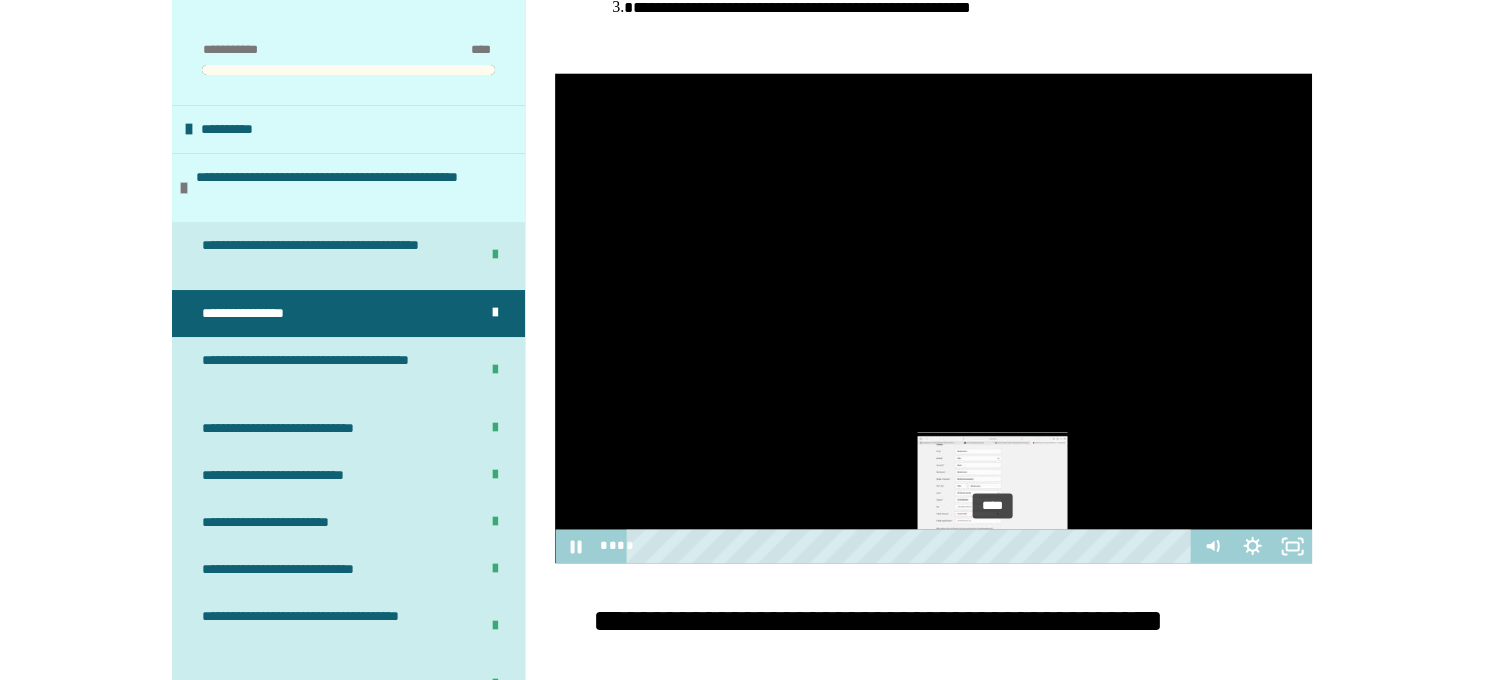 click on "****" at bounding box center [912, 546] 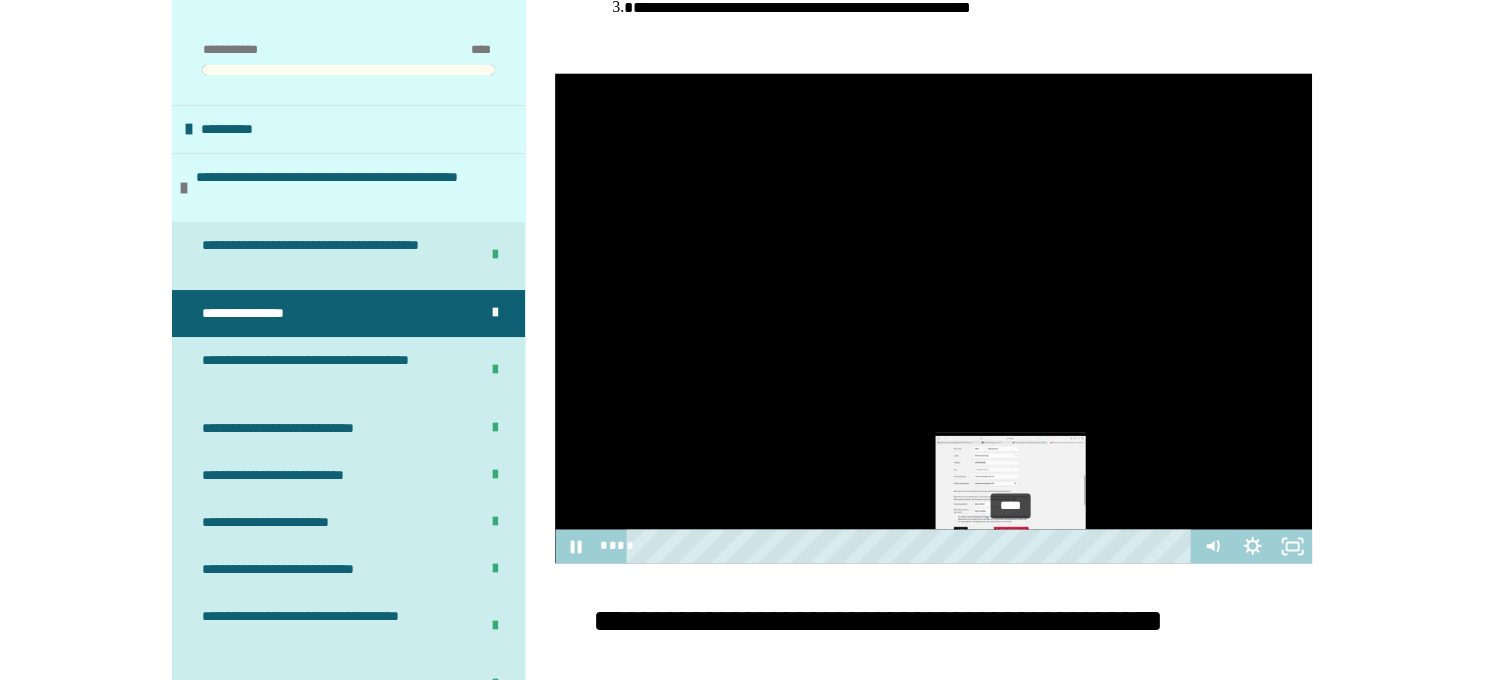 click on "****" at bounding box center (912, 546) 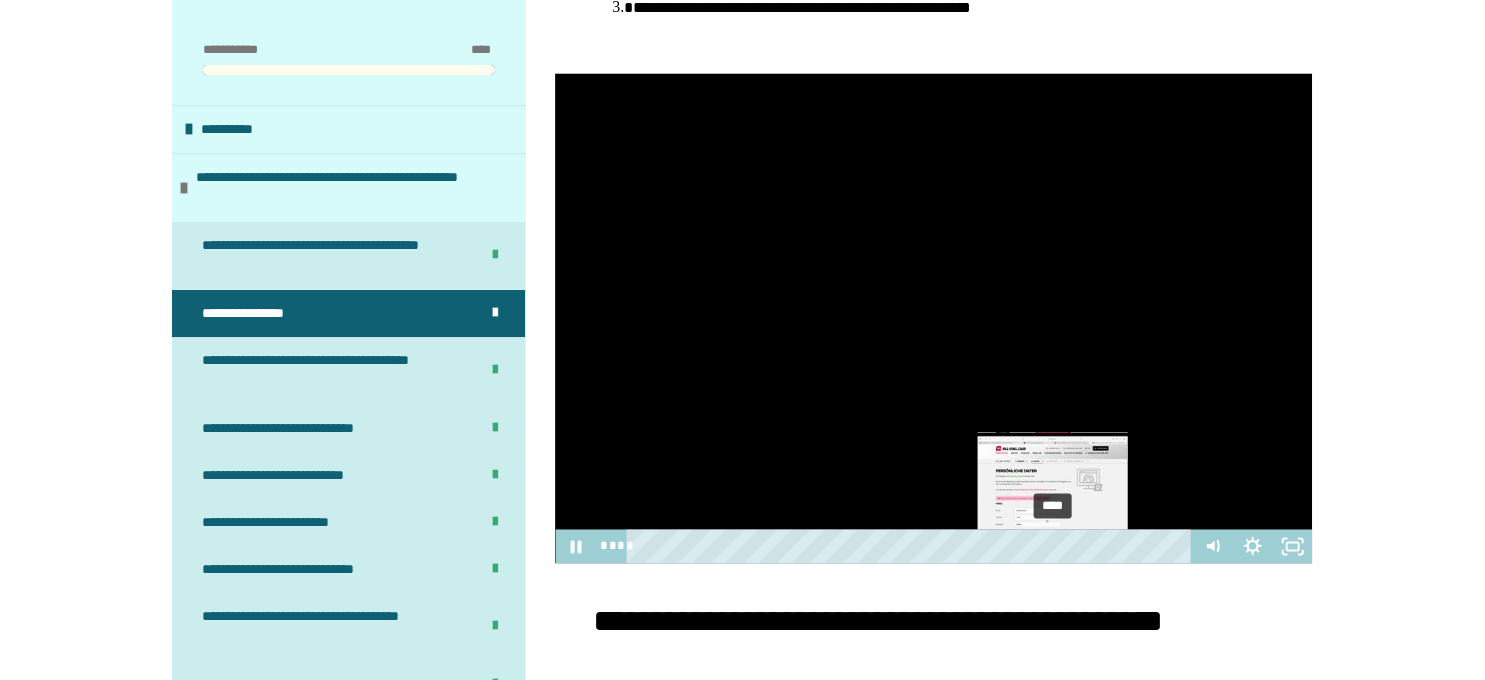 click on "****" at bounding box center [912, 546] 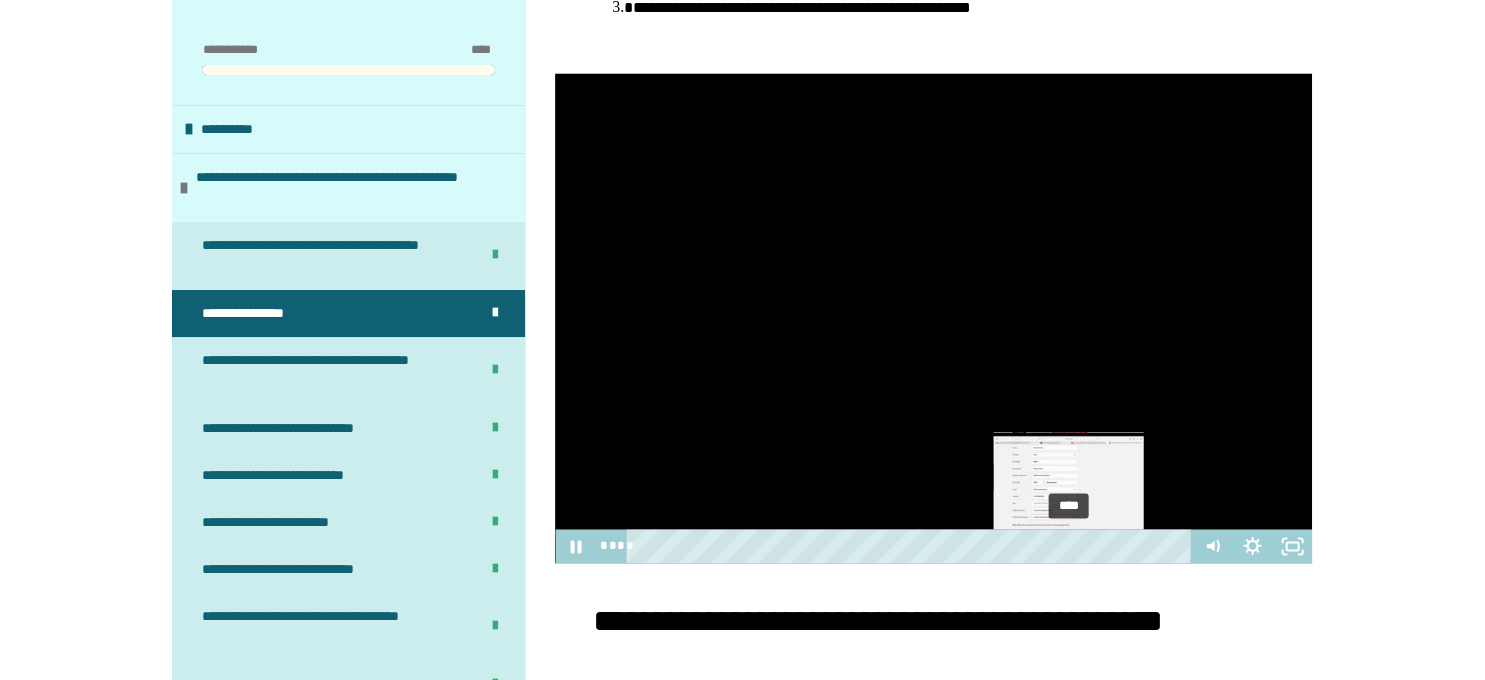 click on "****" at bounding box center [912, 546] 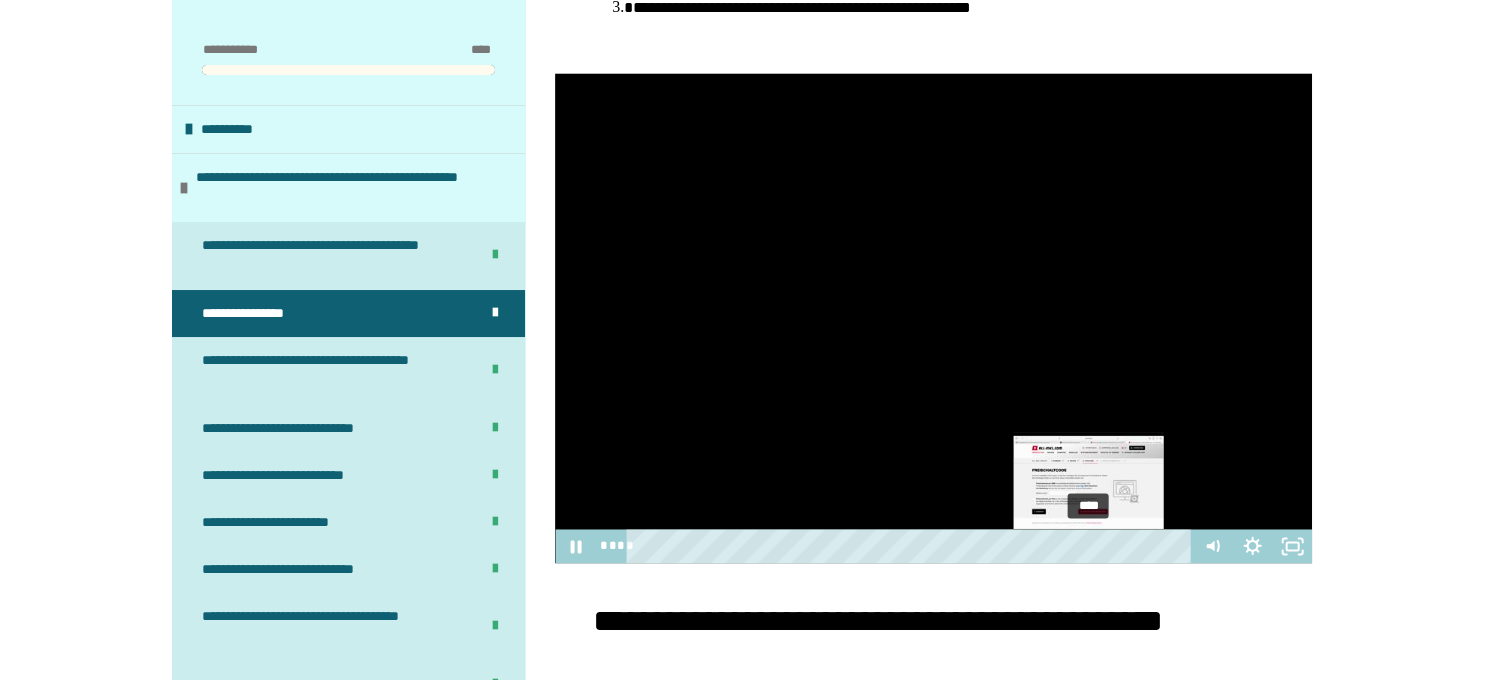 click on "****" at bounding box center [912, 546] 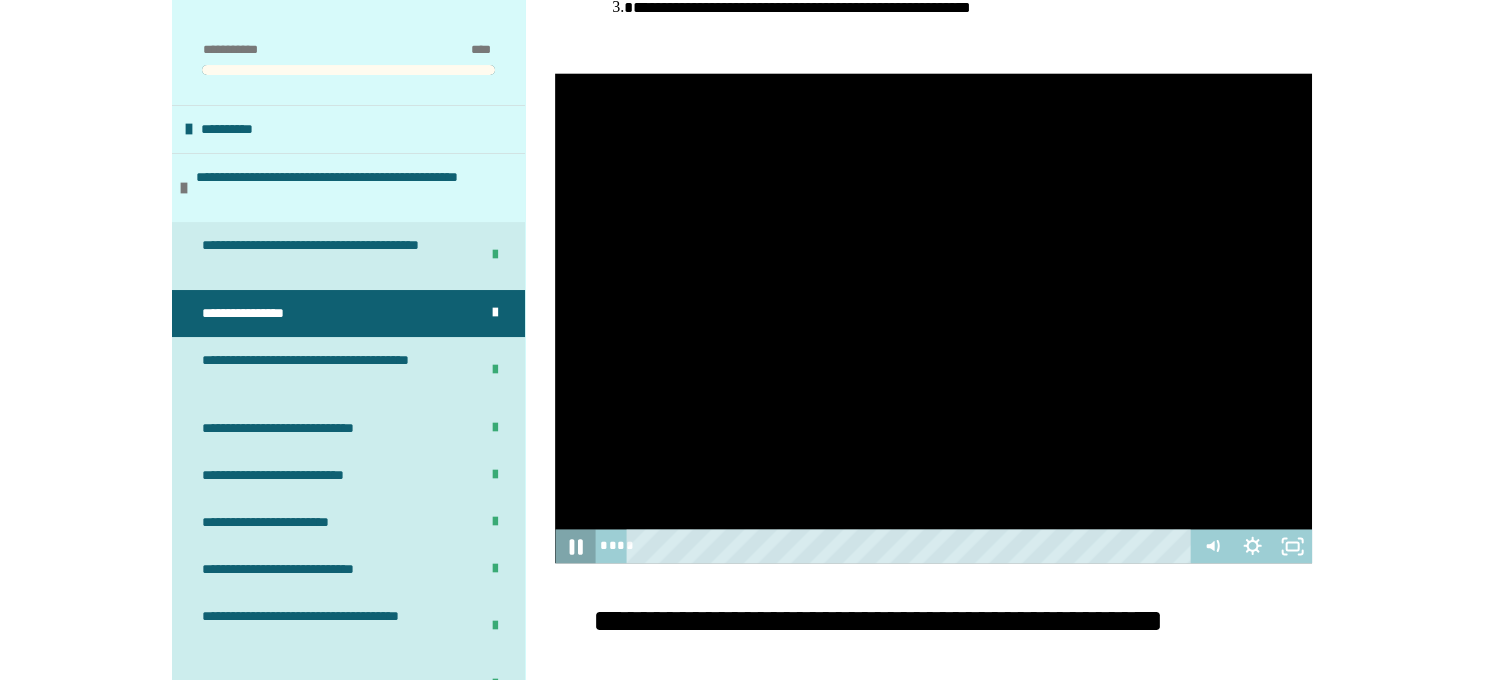 click 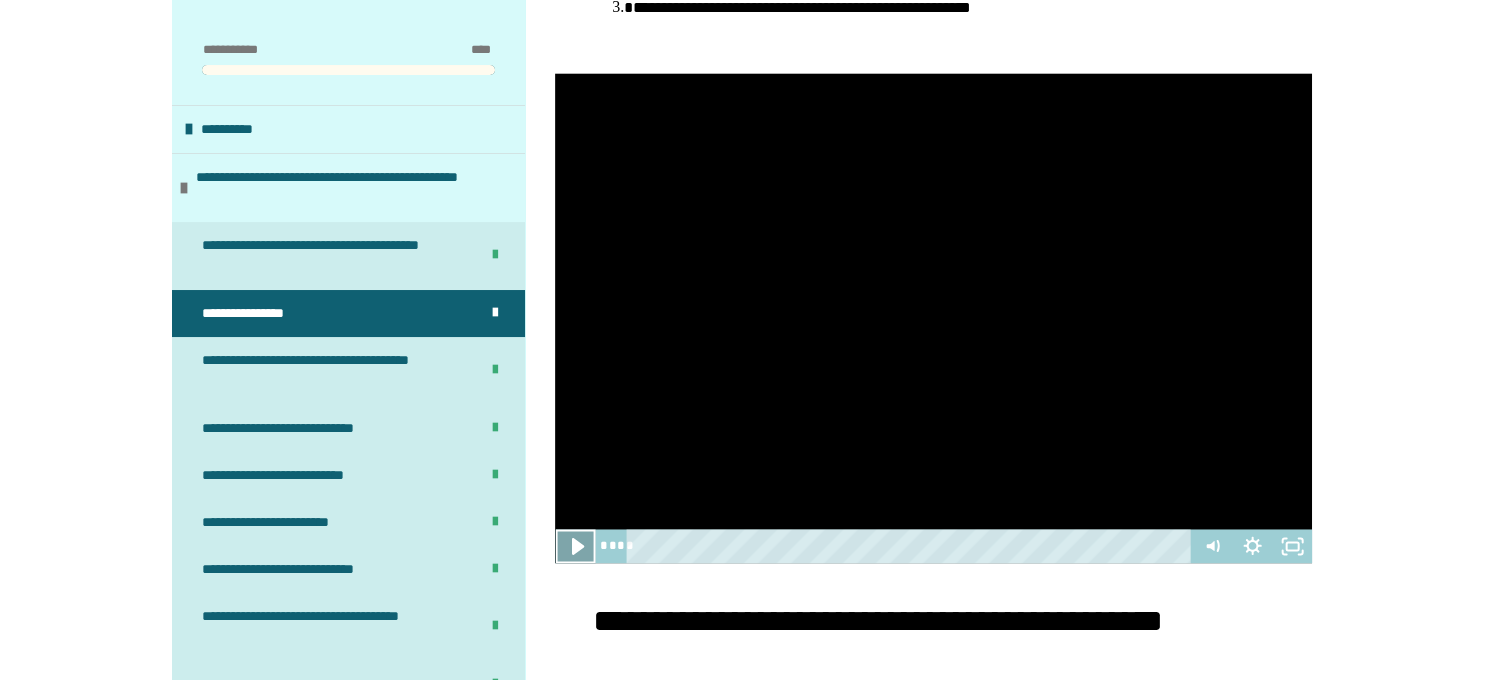 click 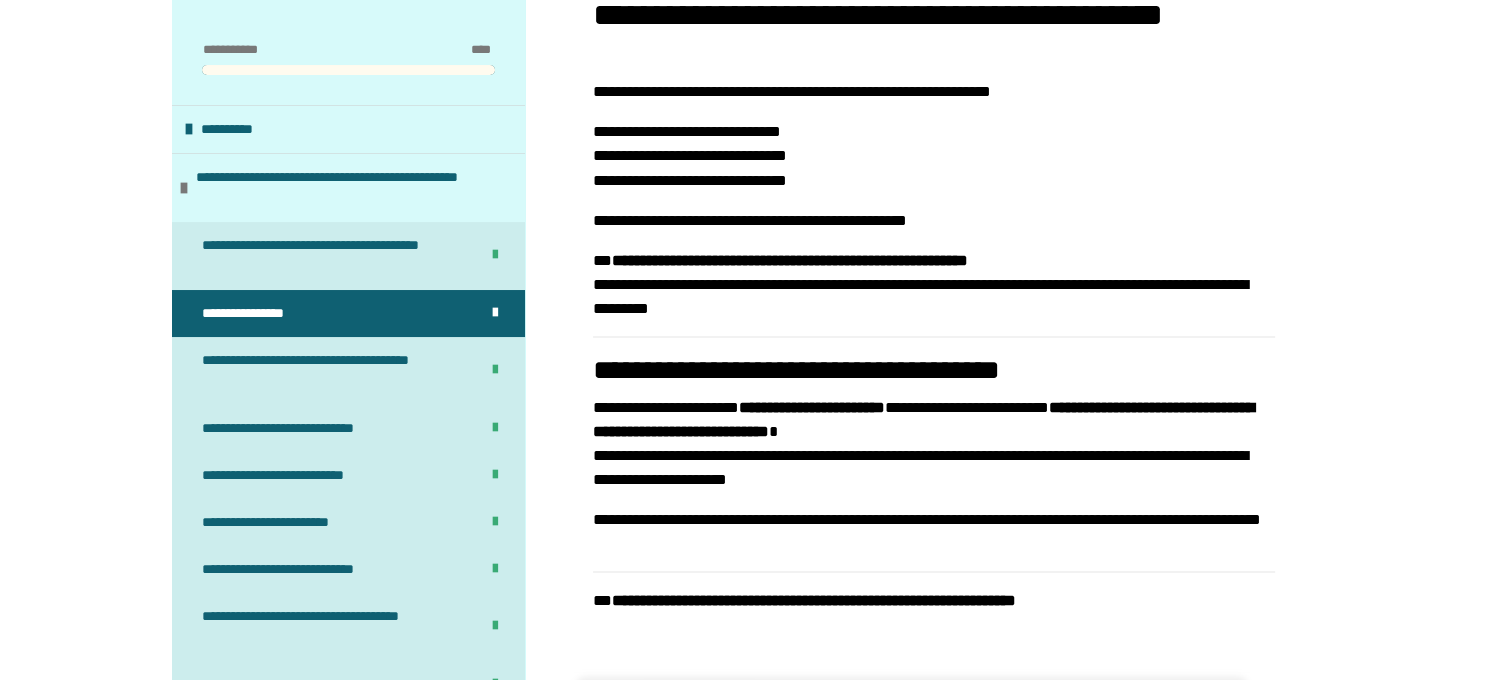 scroll, scrollTop: 3540, scrollLeft: 0, axis: vertical 